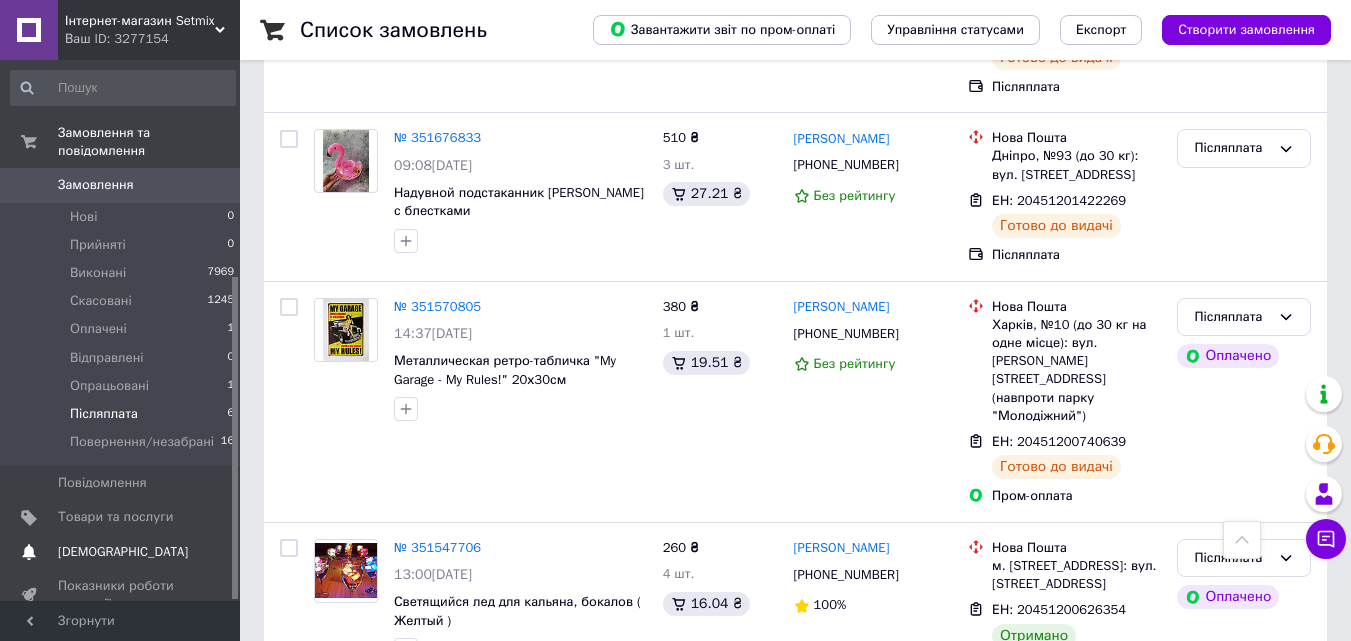 scroll, scrollTop: 820, scrollLeft: 0, axis: vertical 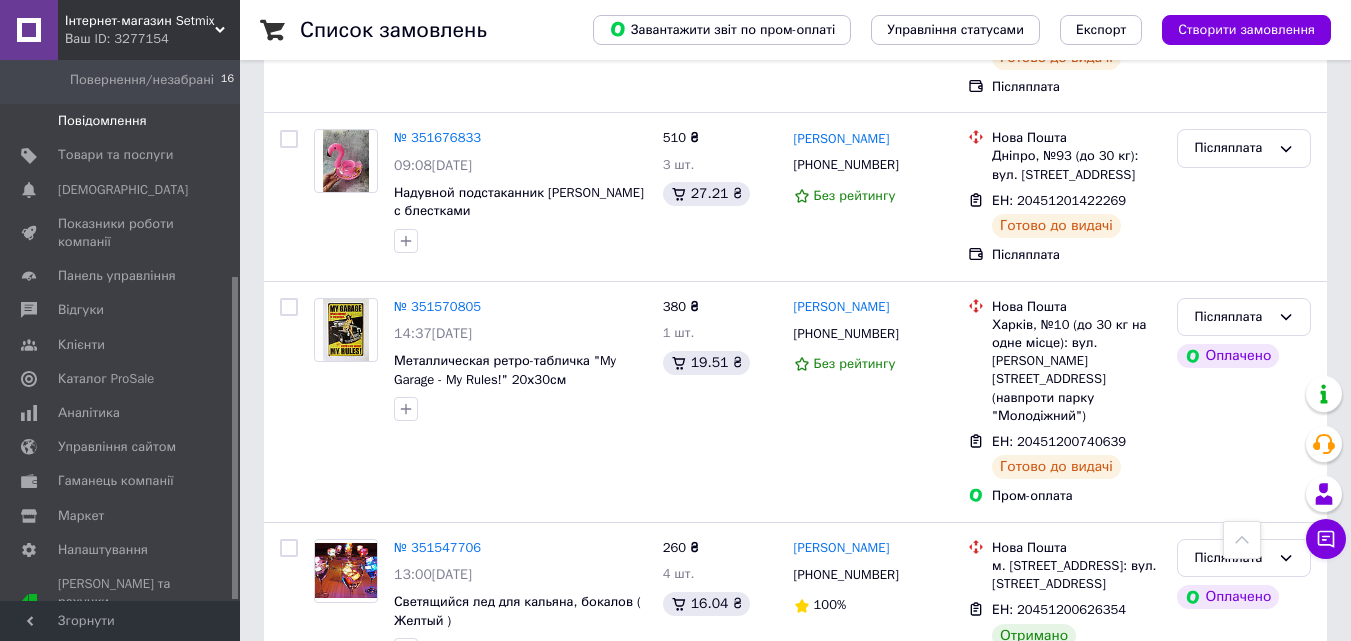 click on "Повідомлення" at bounding box center (102, 121) 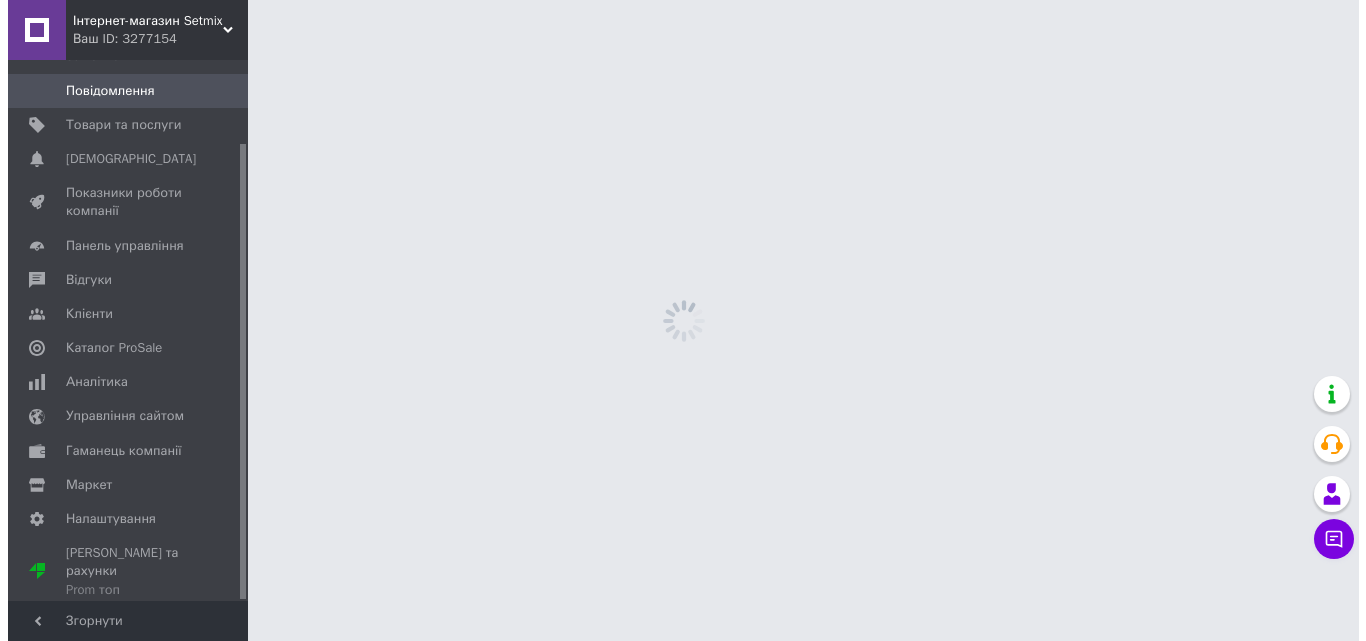 scroll, scrollTop: 0, scrollLeft: 0, axis: both 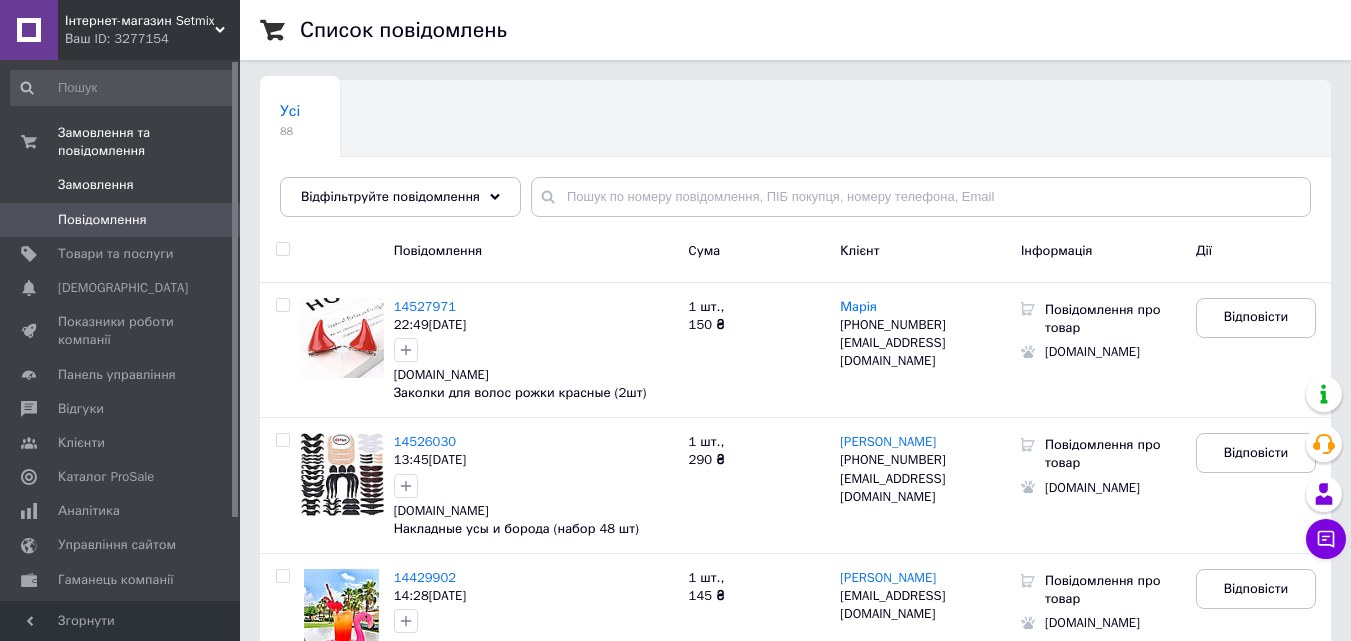 click on "Замовлення" at bounding box center [96, 185] 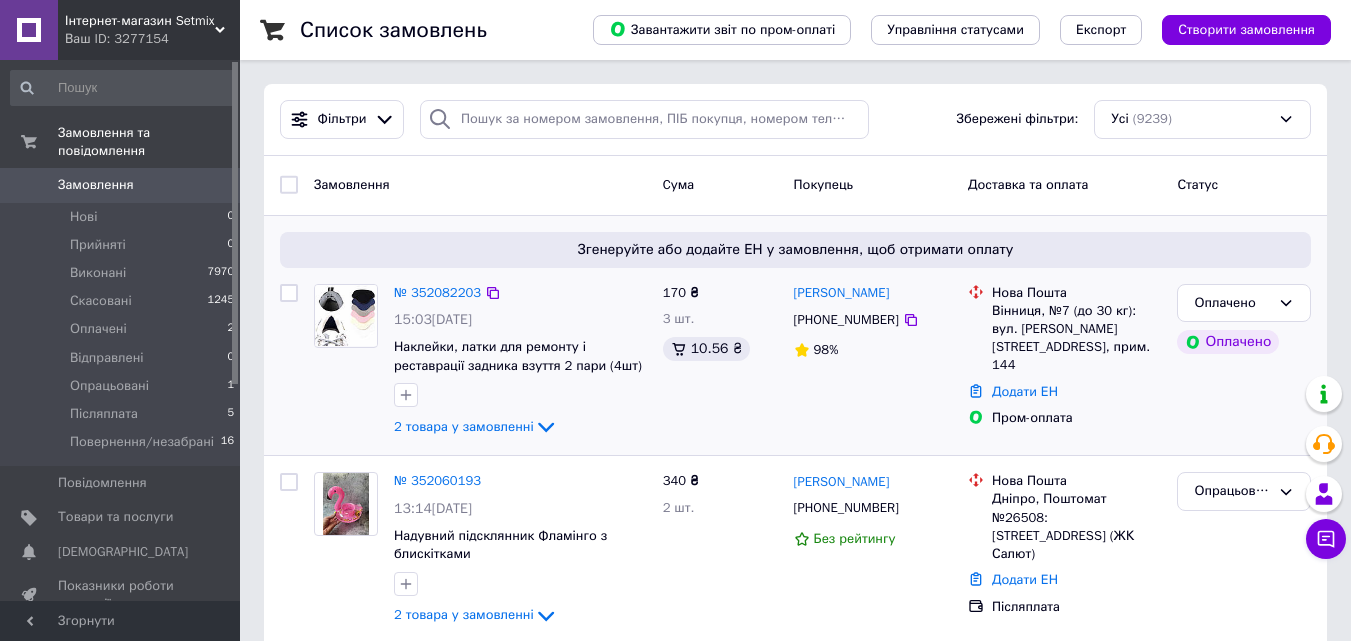 click at bounding box center [346, 315] 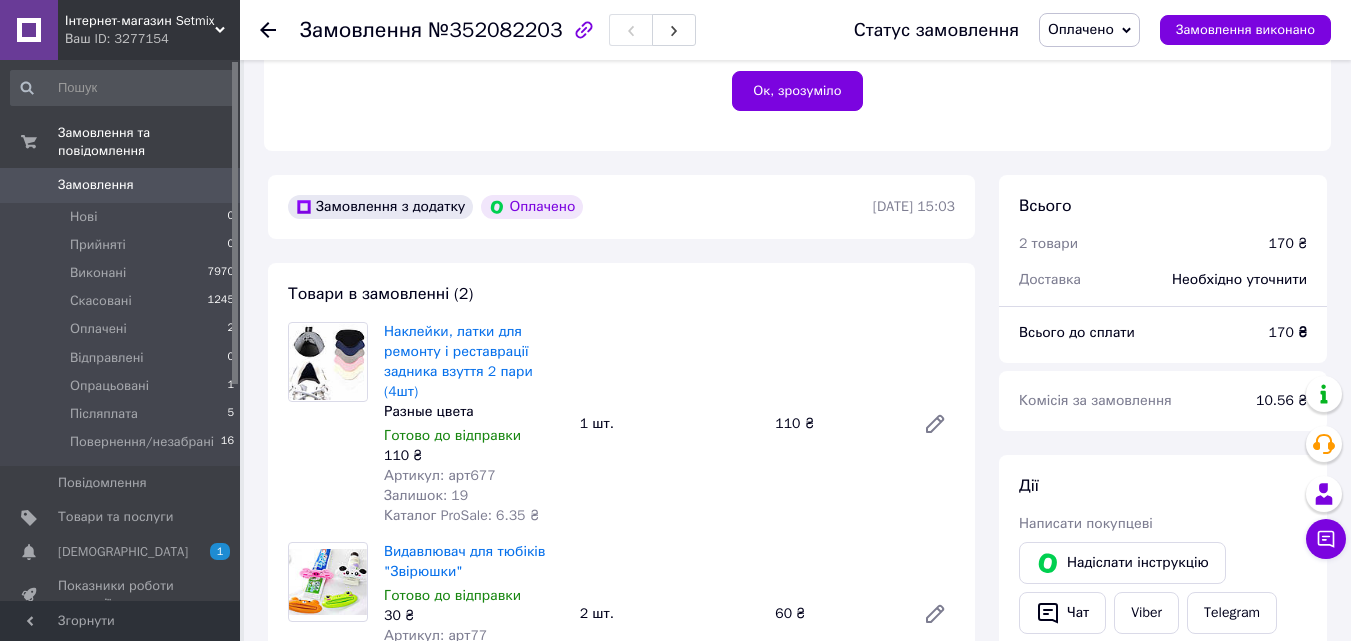 scroll, scrollTop: 600, scrollLeft: 0, axis: vertical 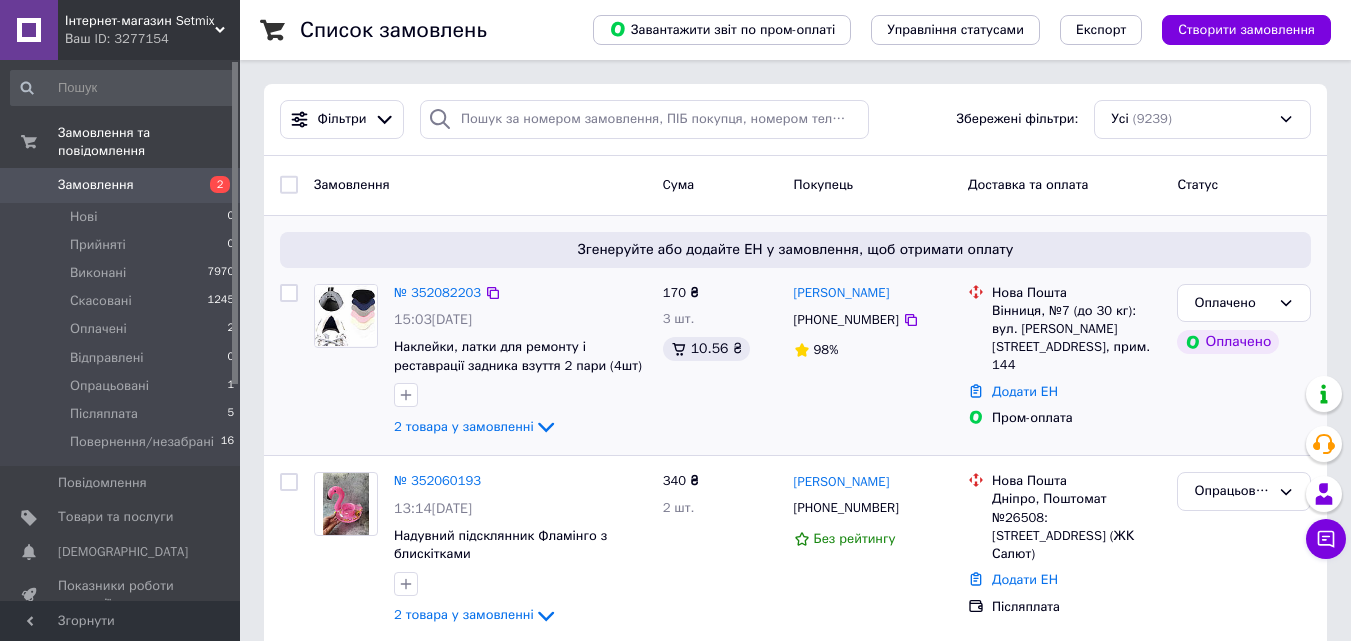 click at bounding box center [346, 362] 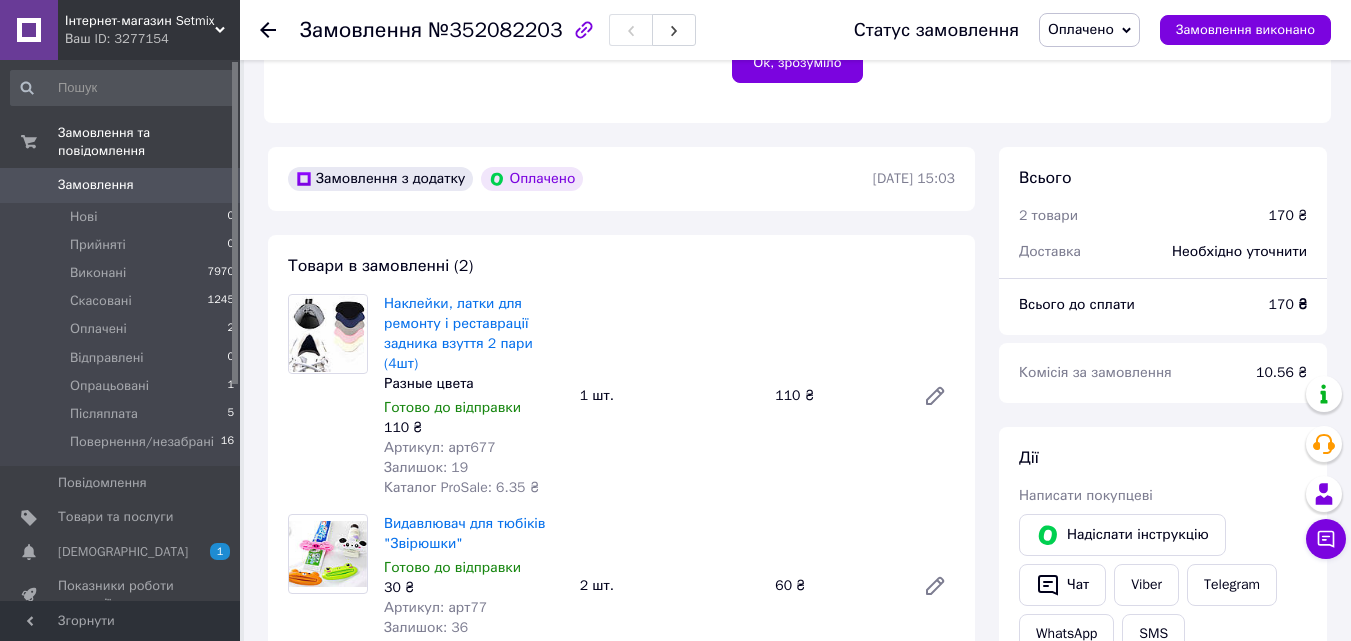 scroll, scrollTop: 600, scrollLeft: 0, axis: vertical 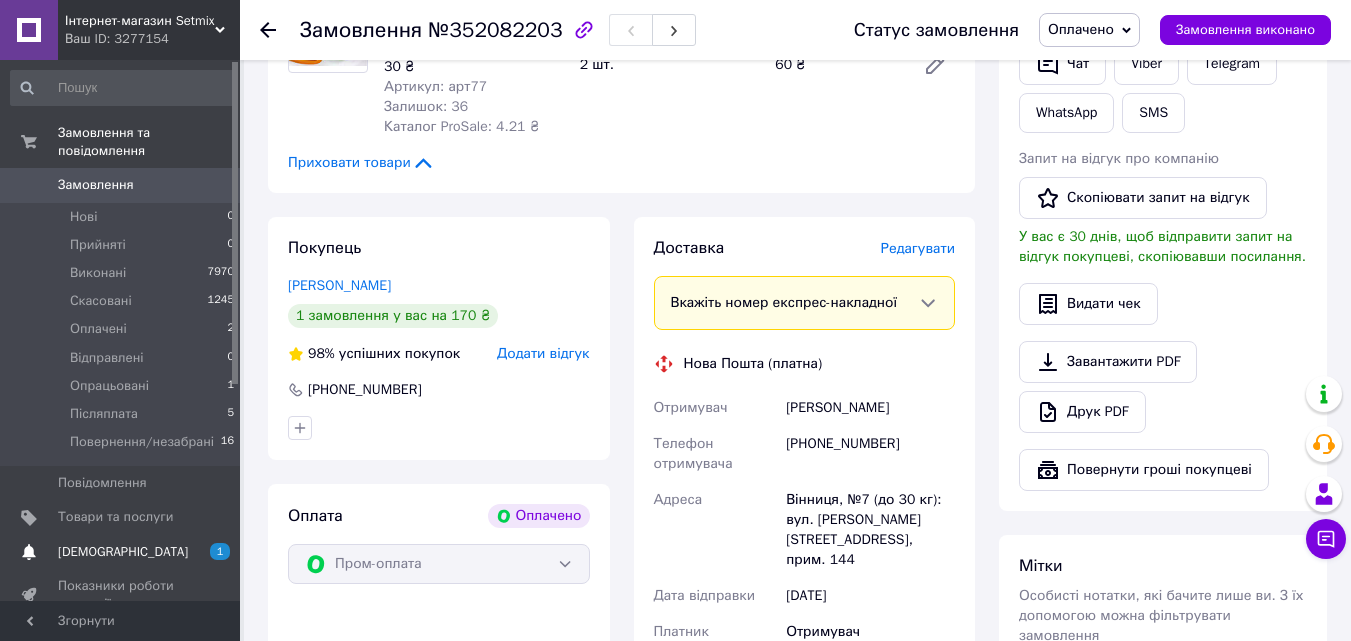 click on "[DEMOGRAPHIC_DATA]" at bounding box center [123, 552] 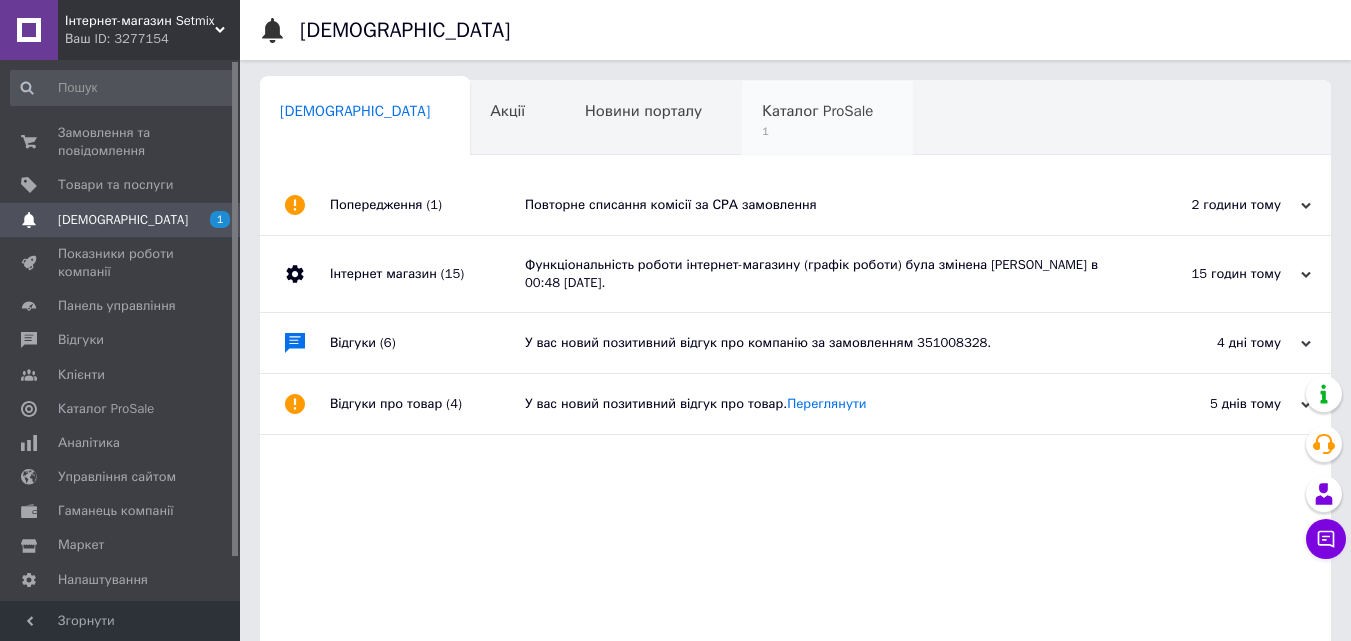 click on "Каталог ProSale" at bounding box center (817, 111) 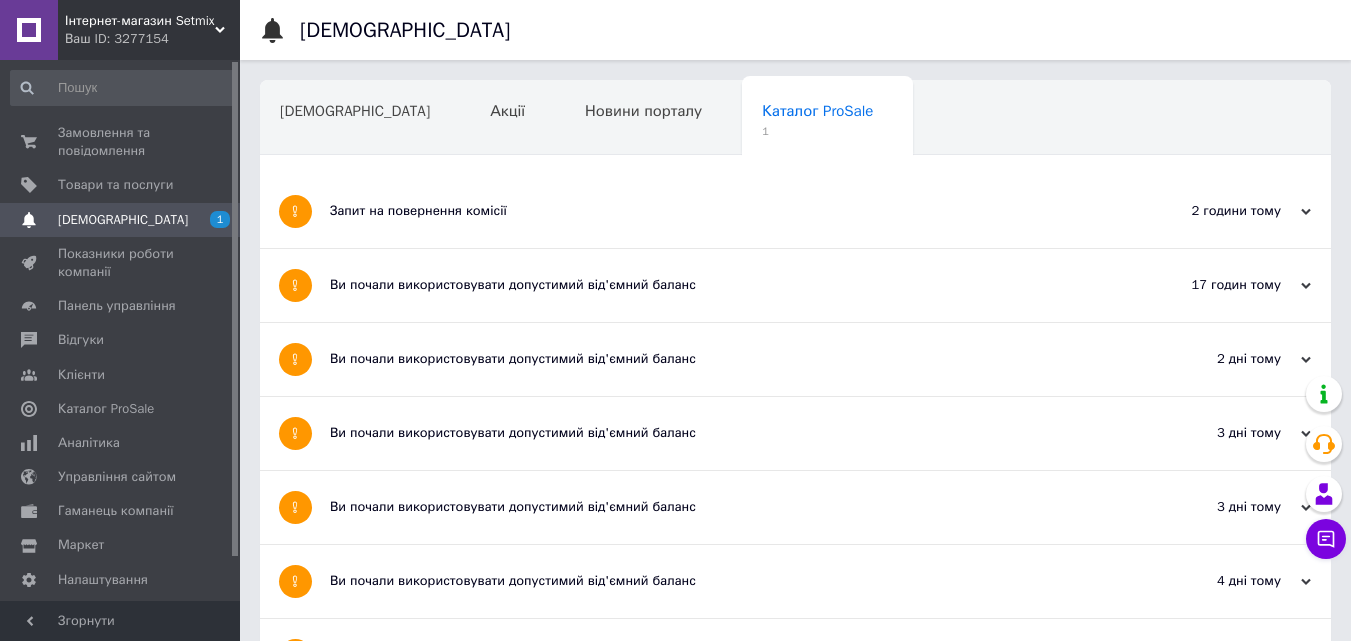 click on "Запит на повернення комісії" at bounding box center [720, 211] 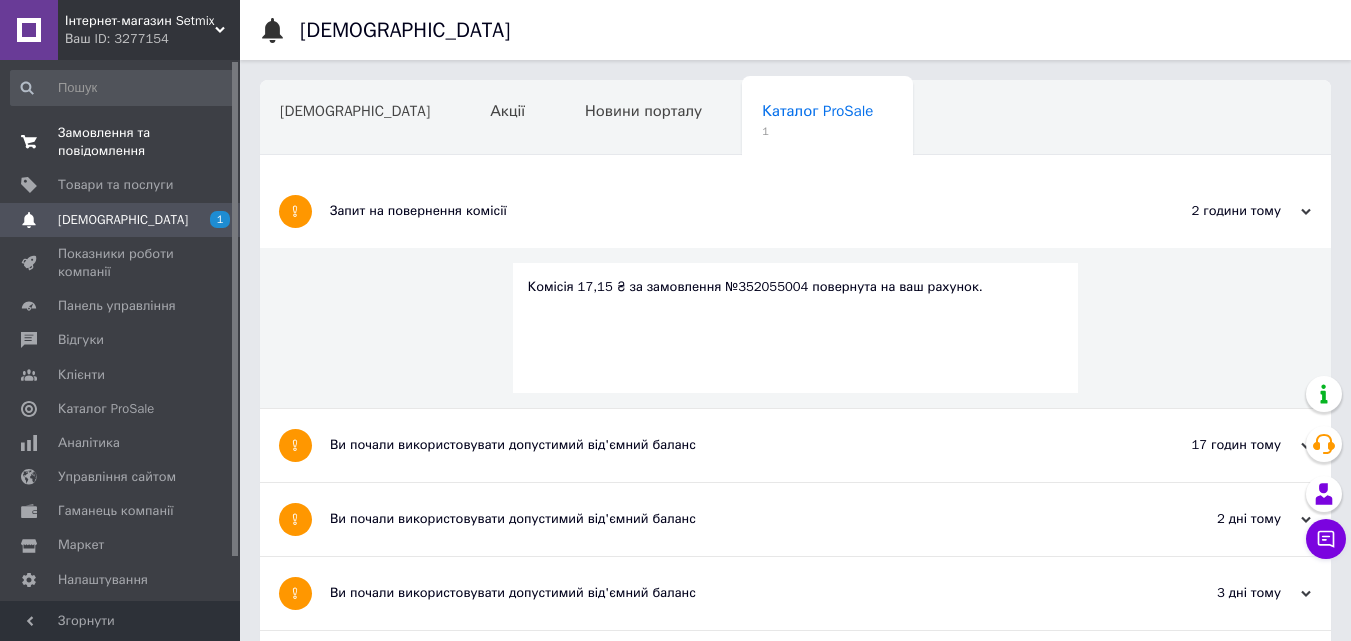 click on "Замовлення та повідомлення 0 0" at bounding box center (123, 142) 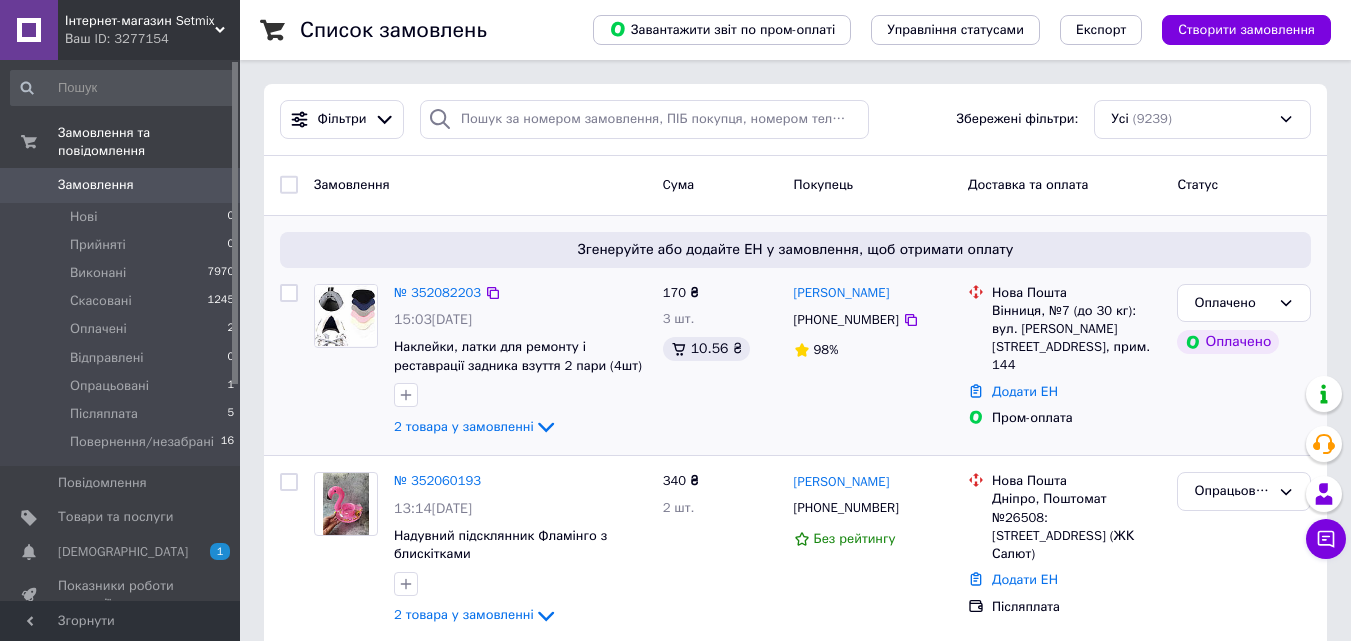 click at bounding box center (346, 315) 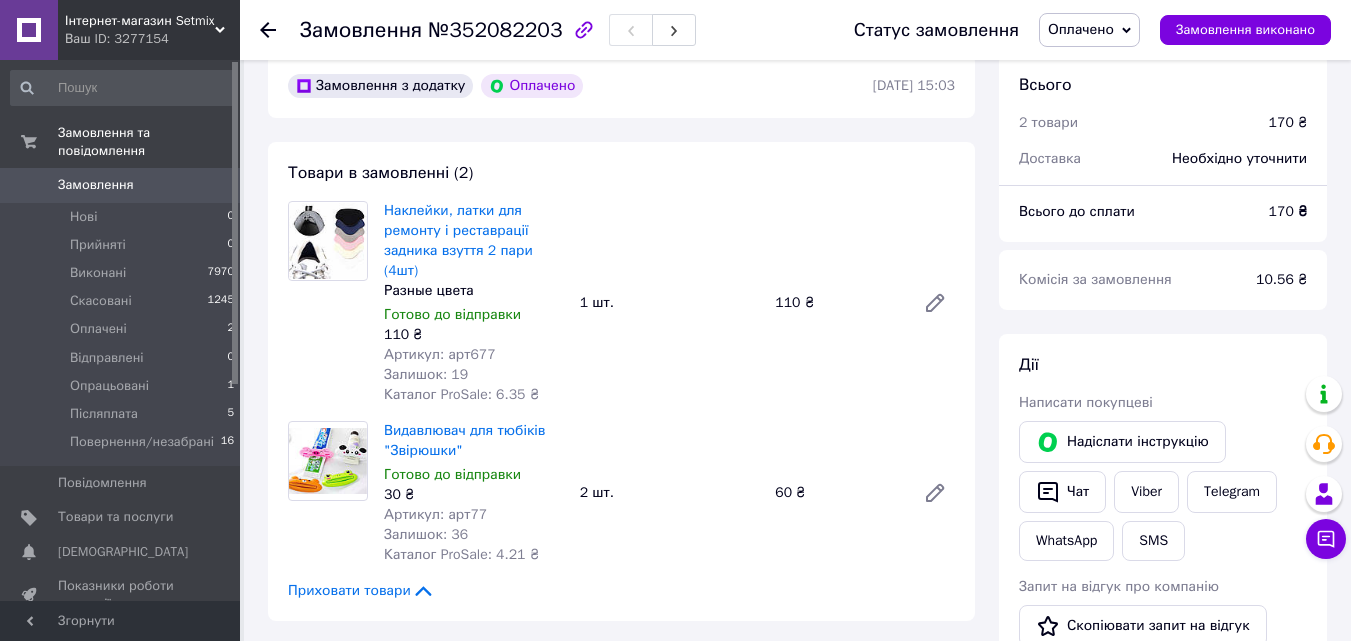scroll, scrollTop: 700, scrollLeft: 0, axis: vertical 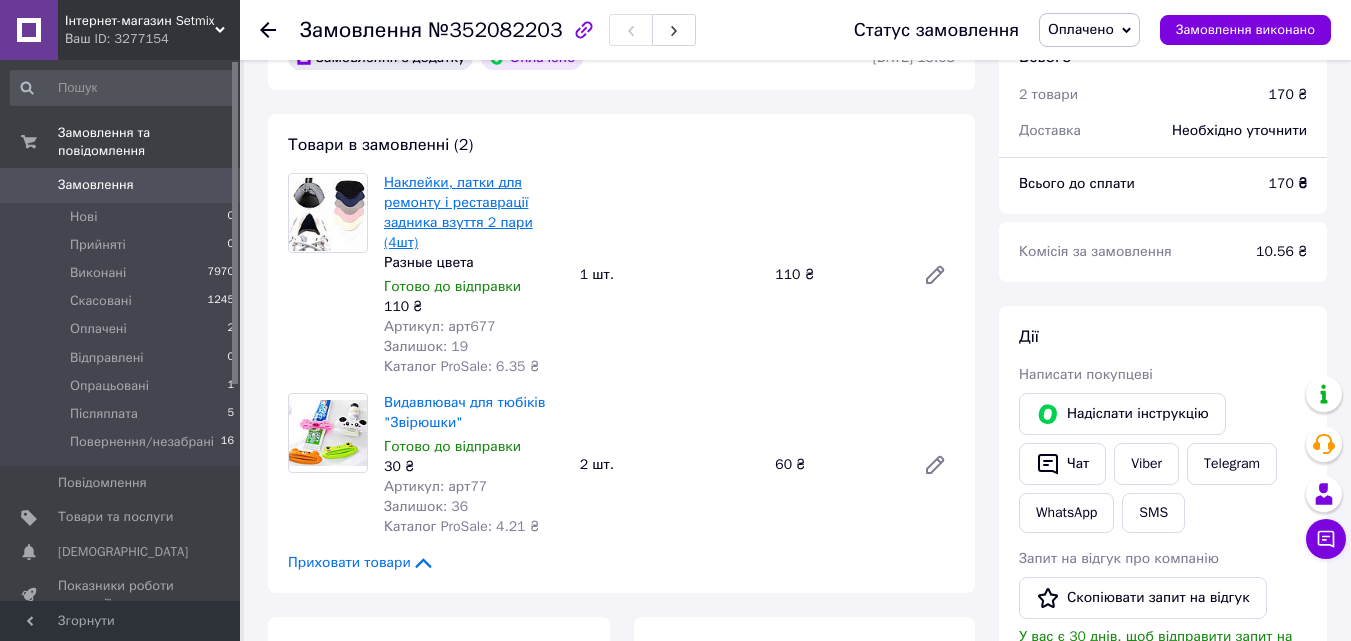 click on "Наклейки, латки для ремонту і реставрації задника взуття 2 пари (4шт)" at bounding box center [458, 212] 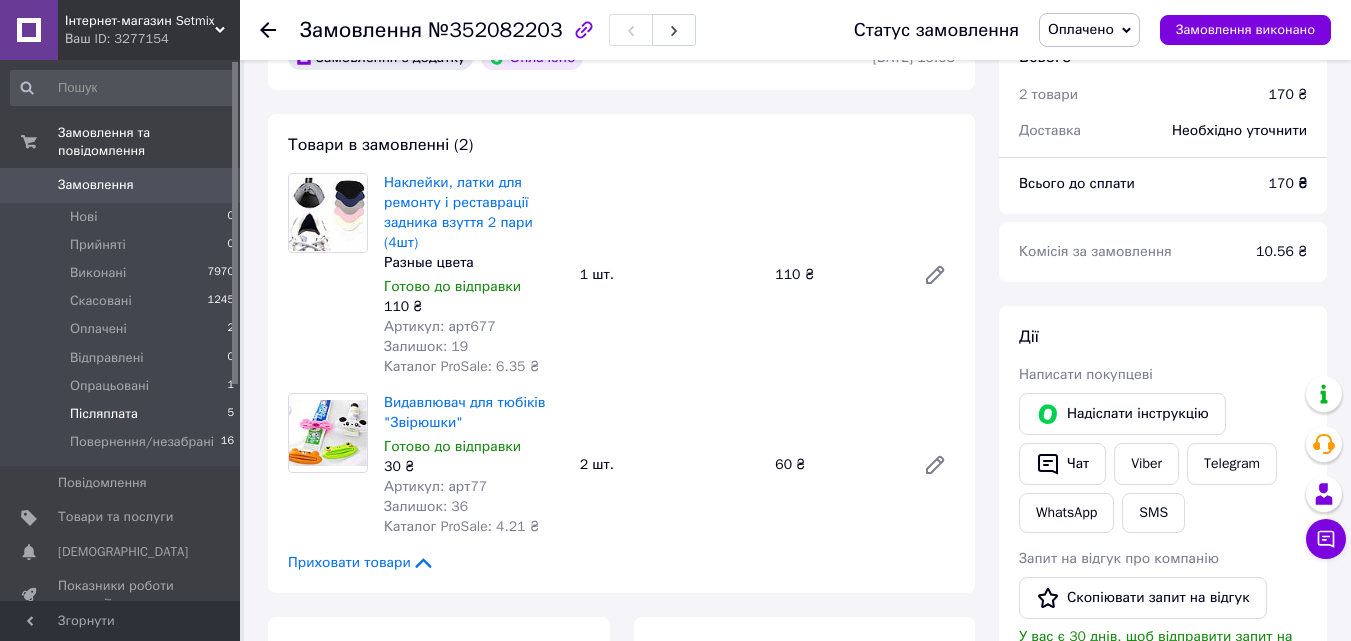 click on "Післяплата" at bounding box center [104, 414] 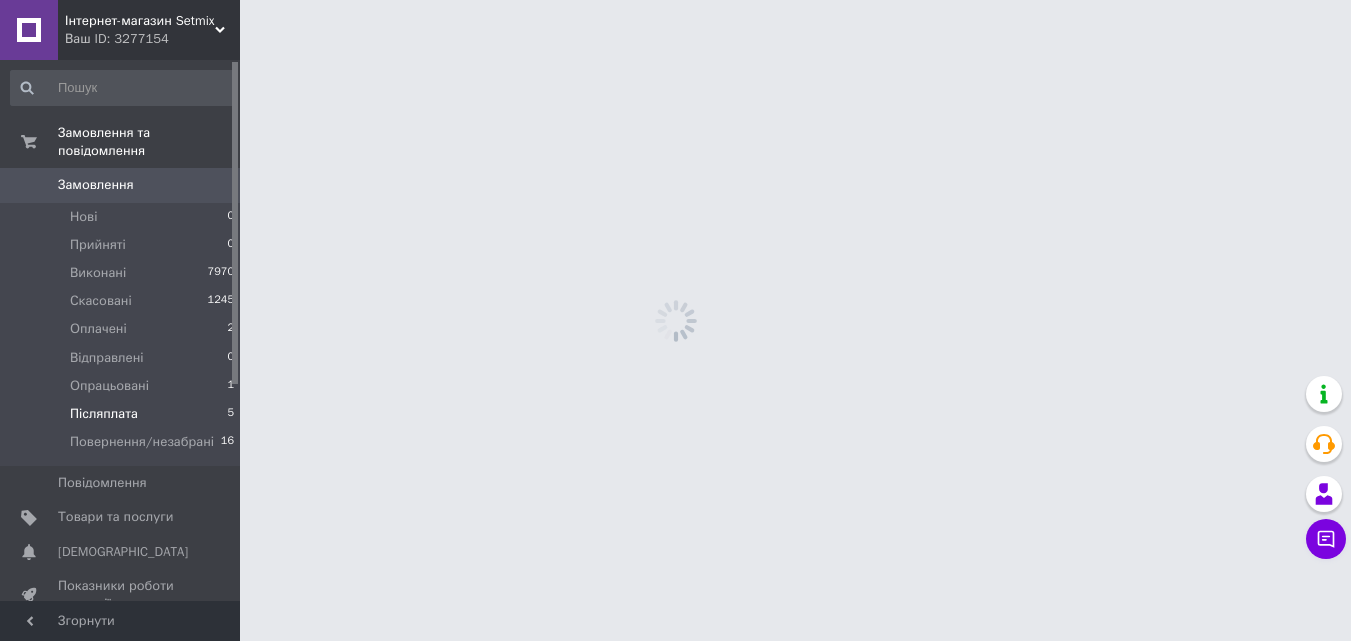 scroll, scrollTop: 0, scrollLeft: 0, axis: both 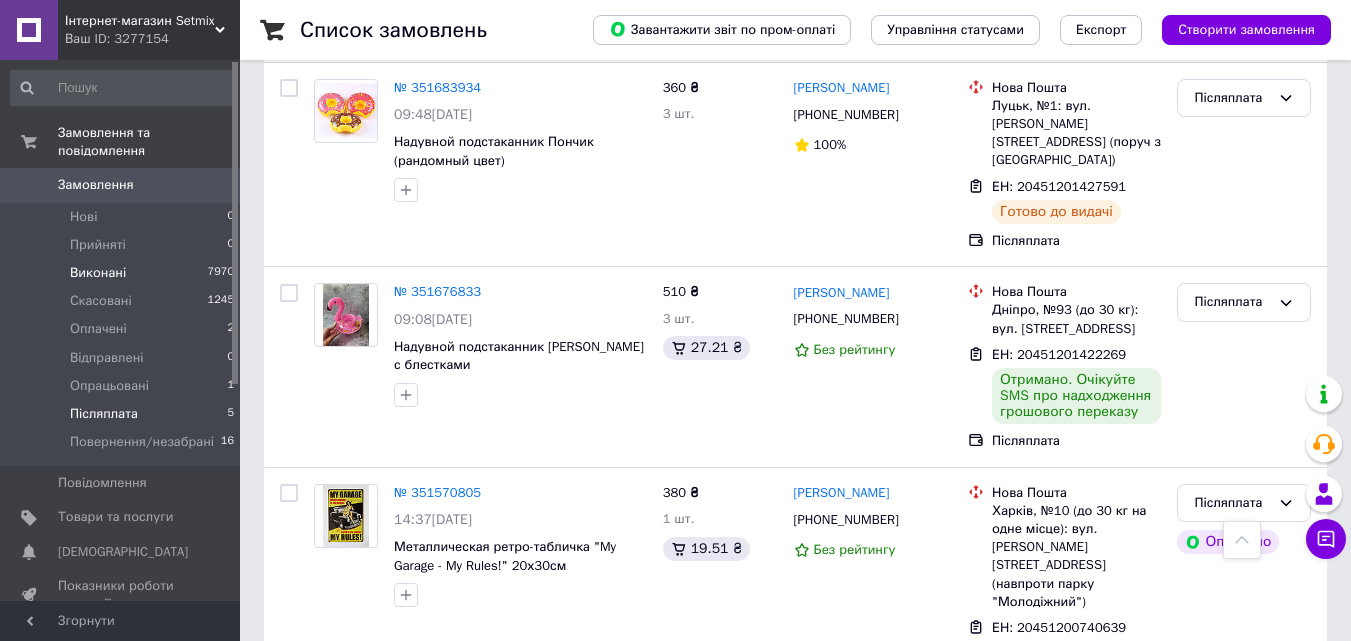 click on "Виконані" at bounding box center (98, 273) 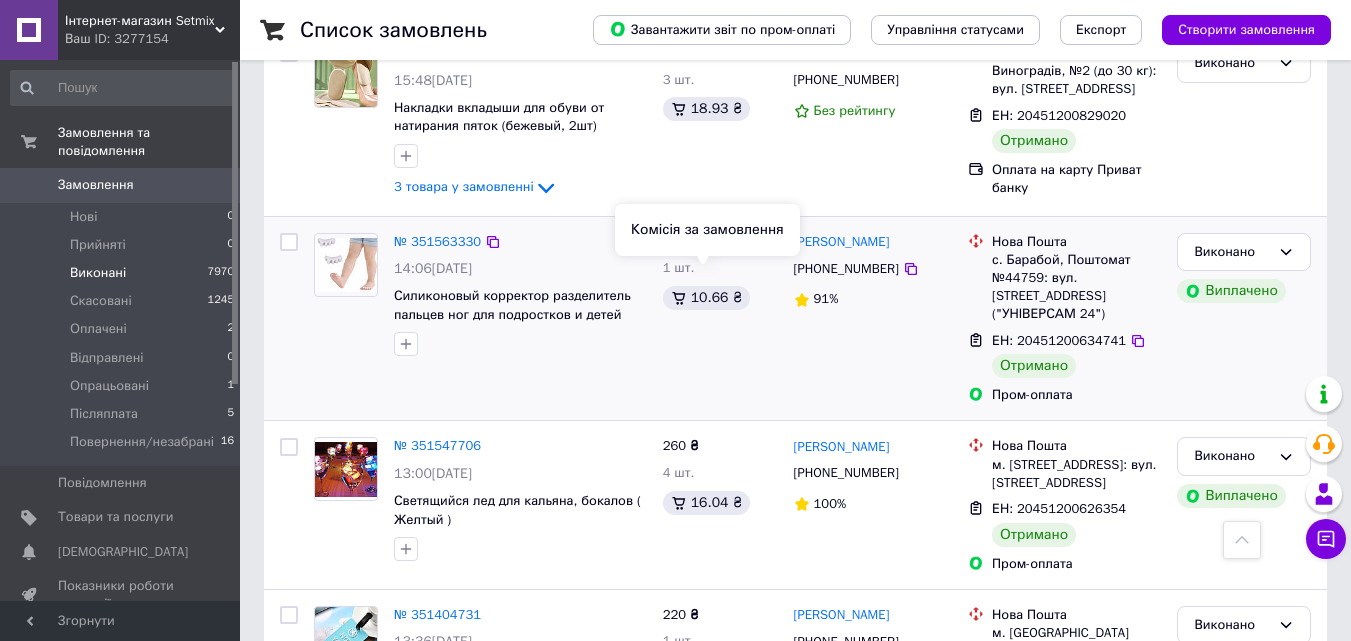 scroll, scrollTop: 700, scrollLeft: 0, axis: vertical 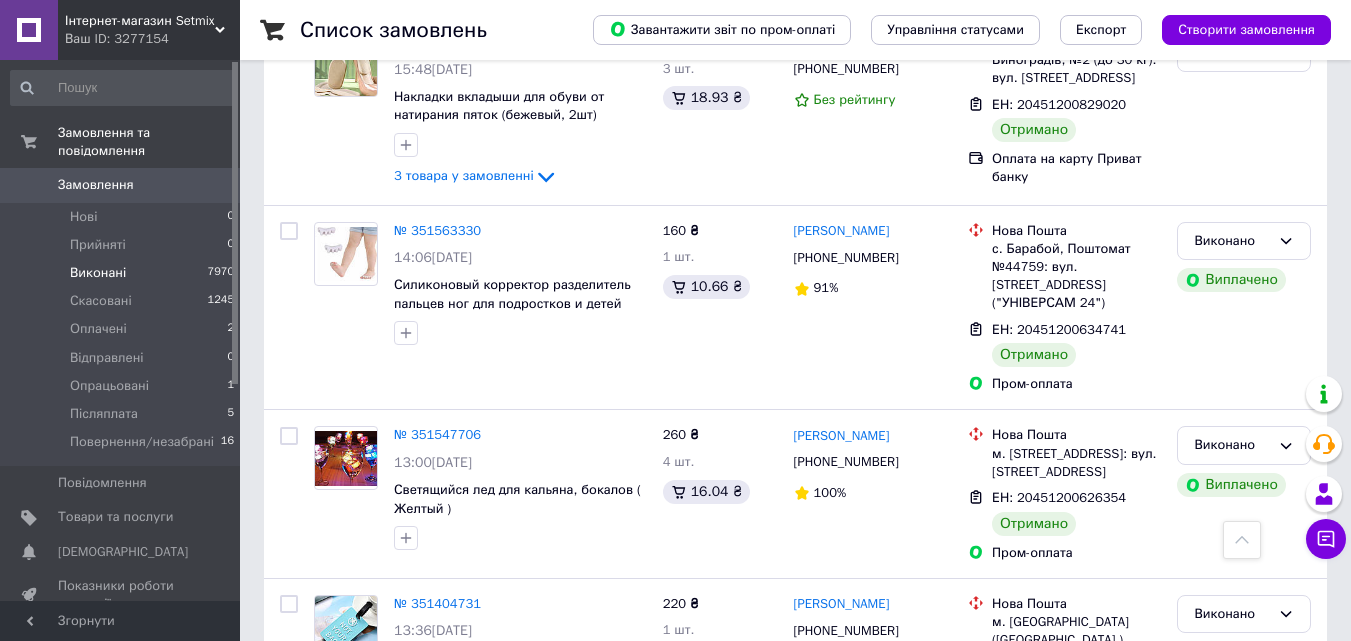 click on "Замовлення" at bounding box center (121, 185) 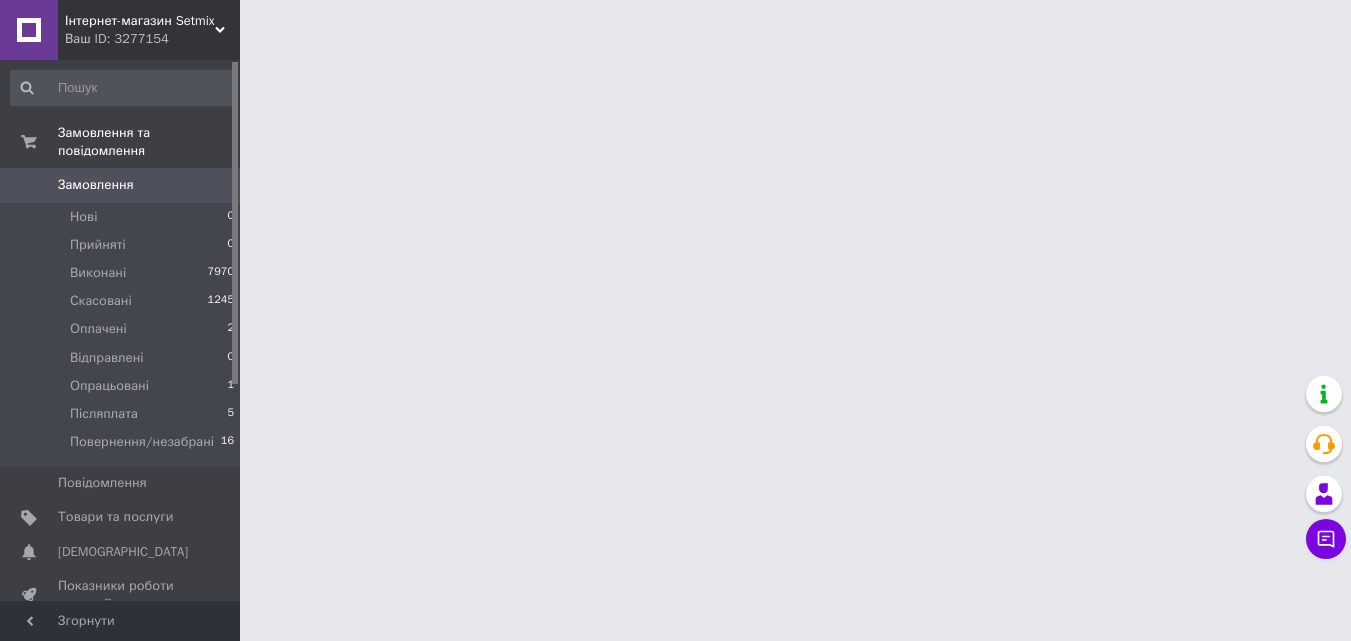 scroll, scrollTop: 0, scrollLeft: 0, axis: both 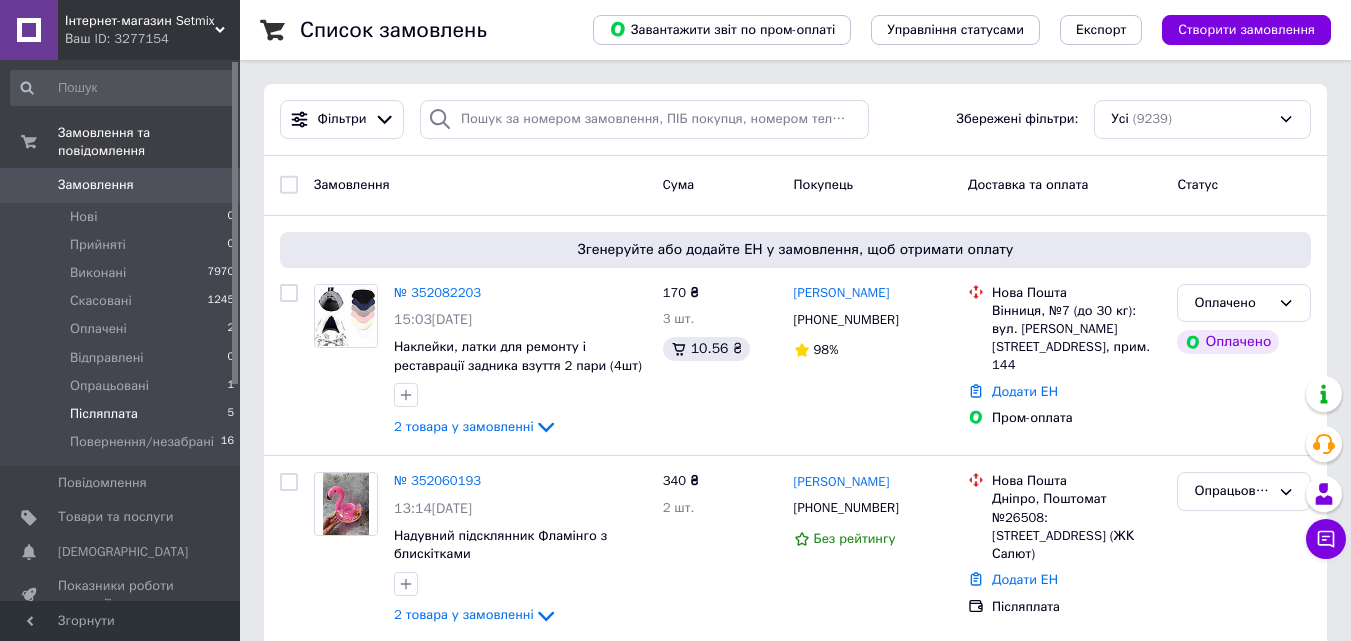 click on "Післяплата 5" at bounding box center (123, 414) 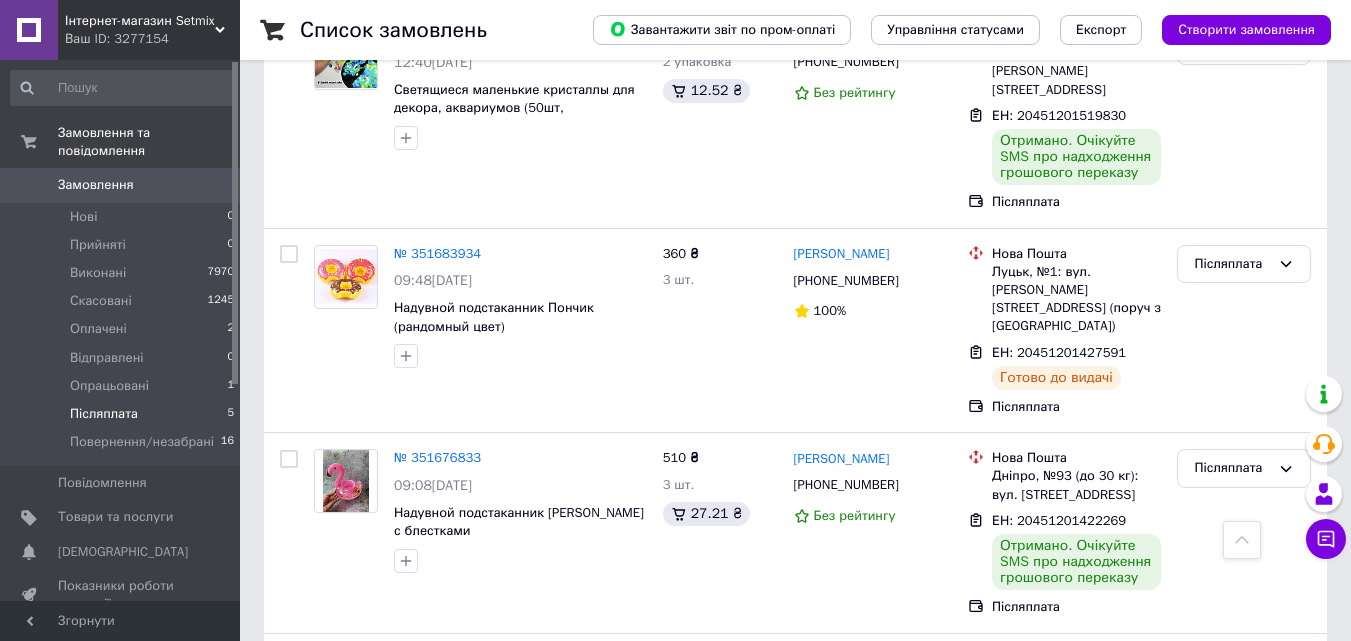 scroll, scrollTop: 600, scrollLeft: 0, axis: vertical 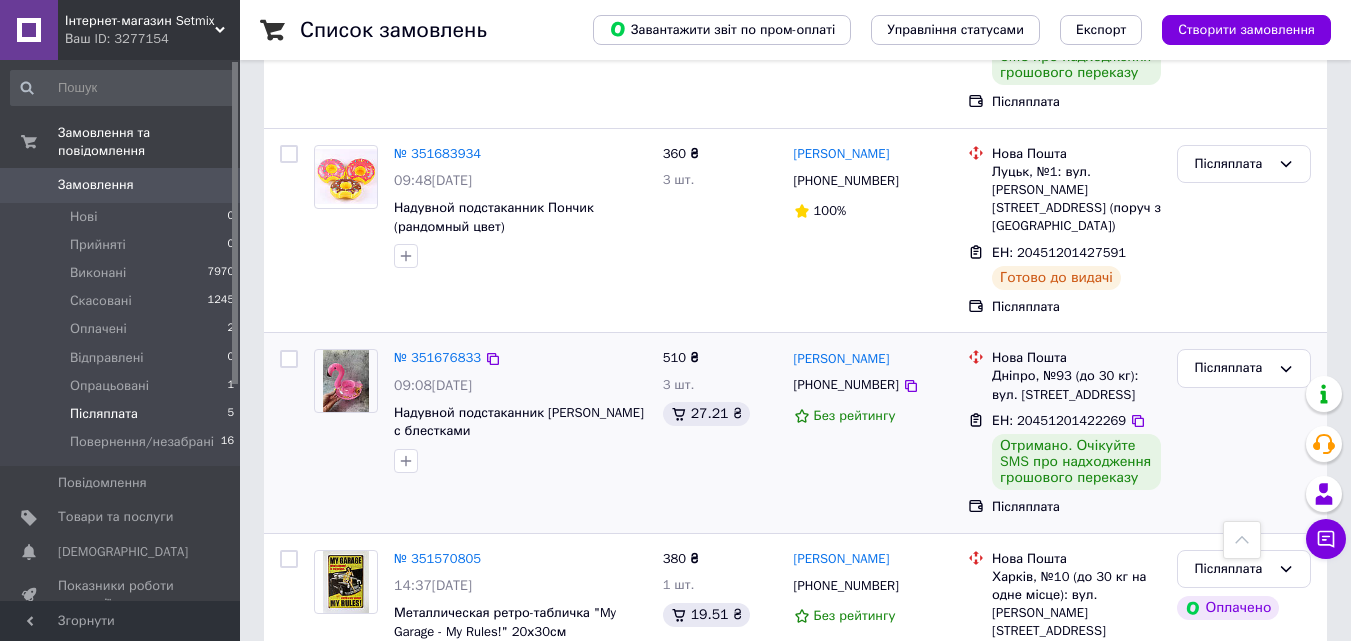 click at bounding box center (346, 381) 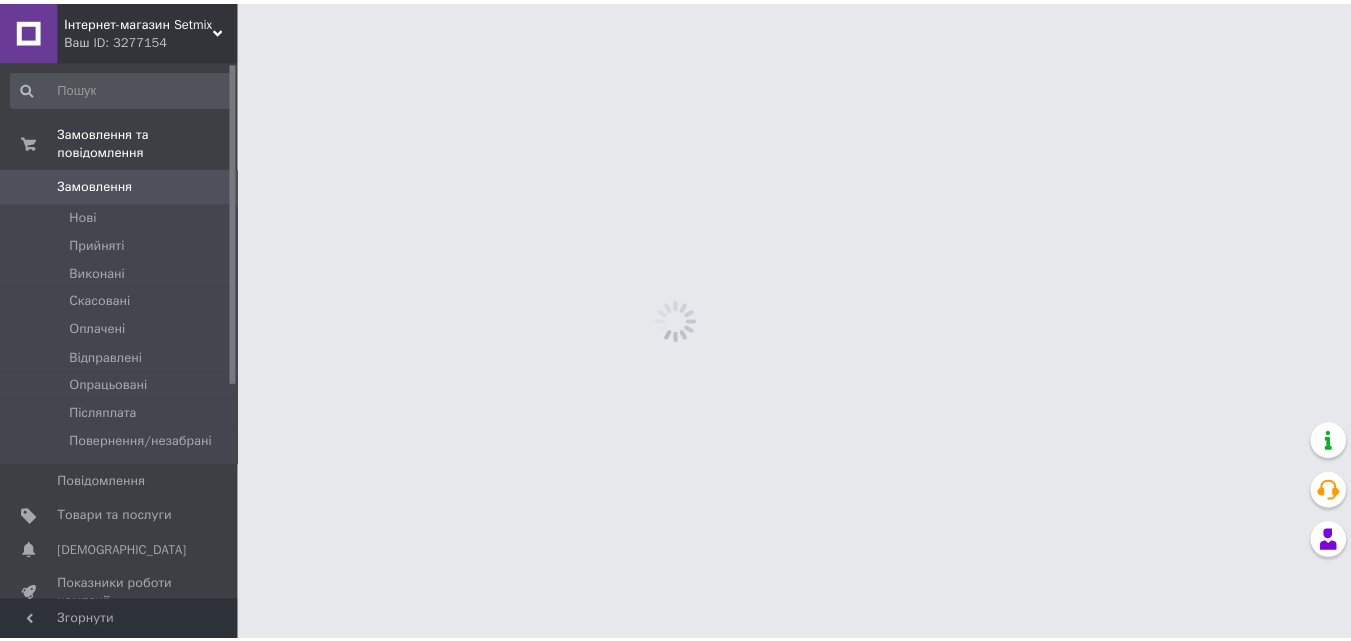 scroll, scrollTop: 0, scrollLeft: 0, axis: both 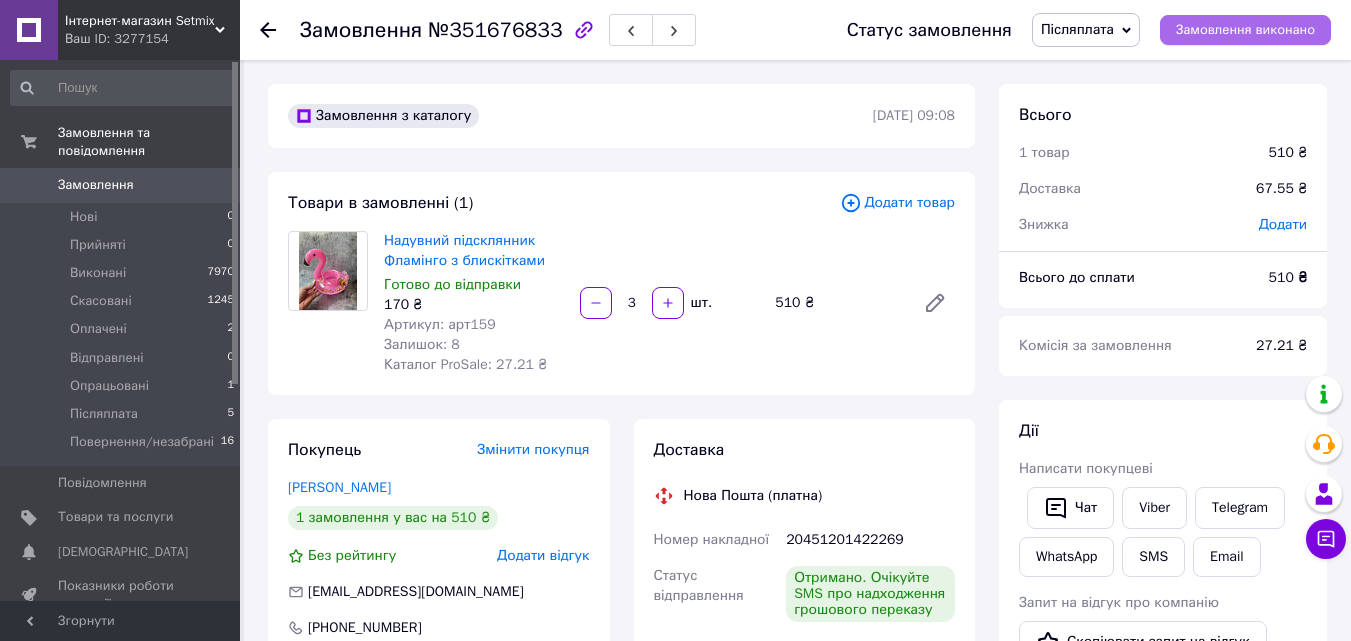 click on "Замовлення виконано" at bounding box center [1245, 30] 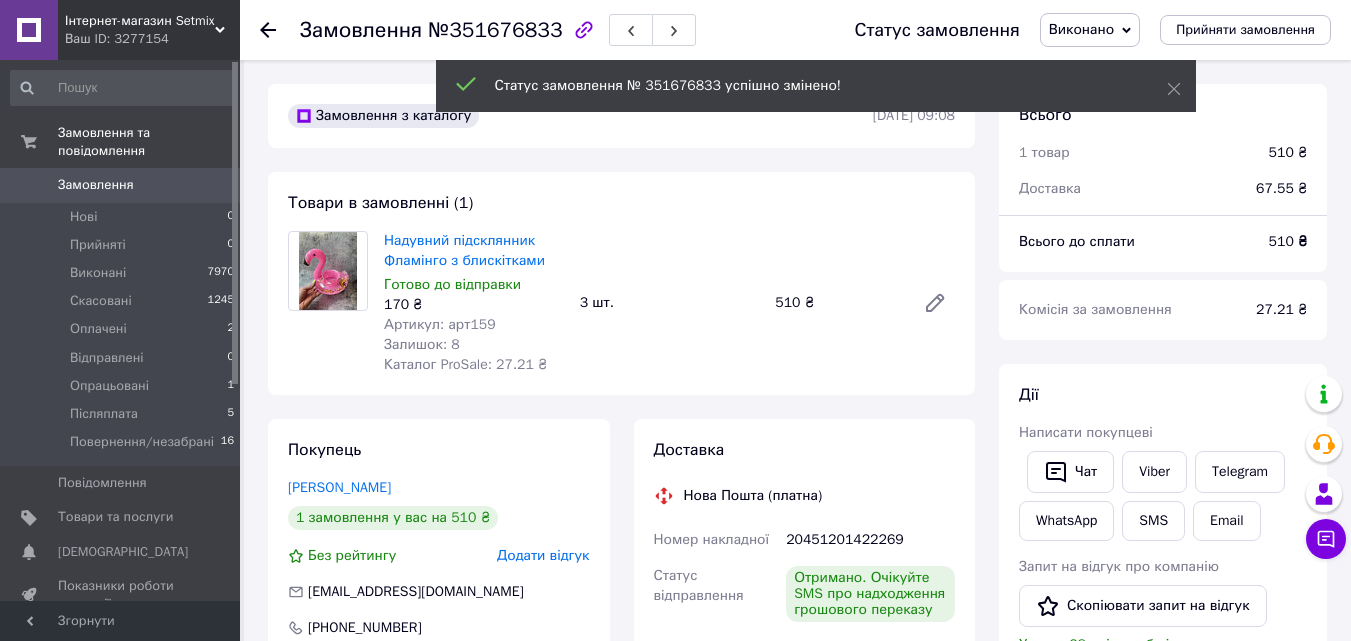click on "Замовлення" at bounding box center (96, 185) 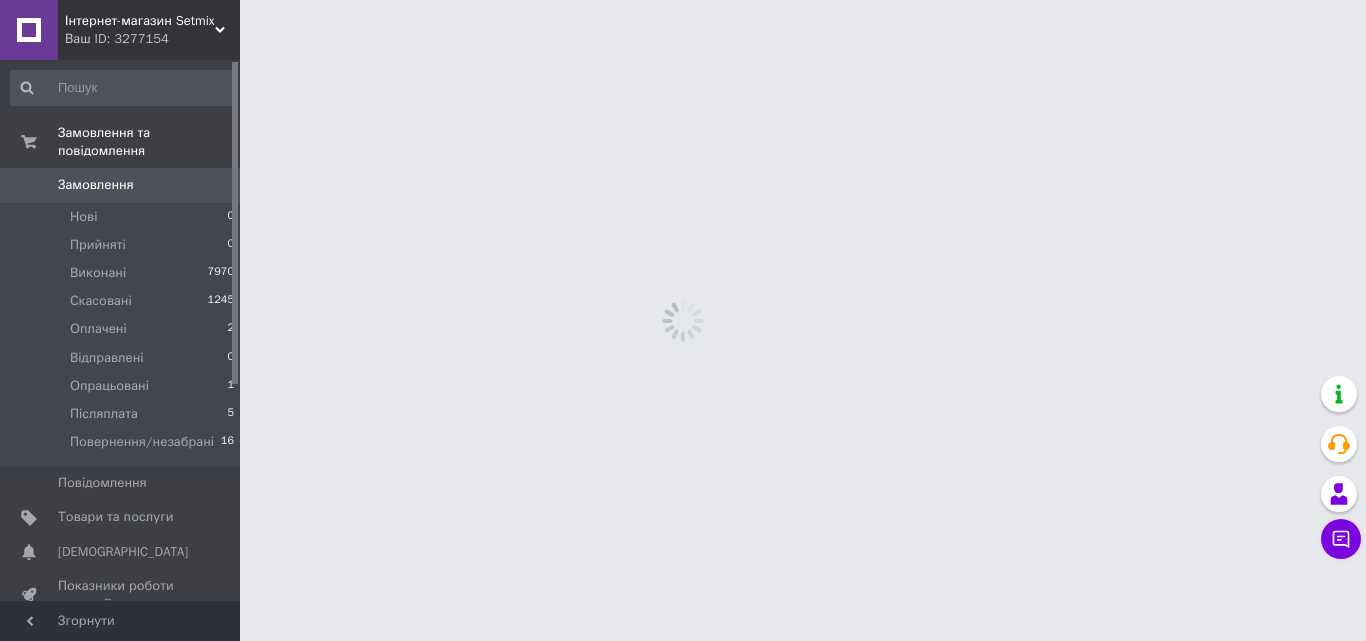 click on "Замовлення" at bounding box center [96, 185] 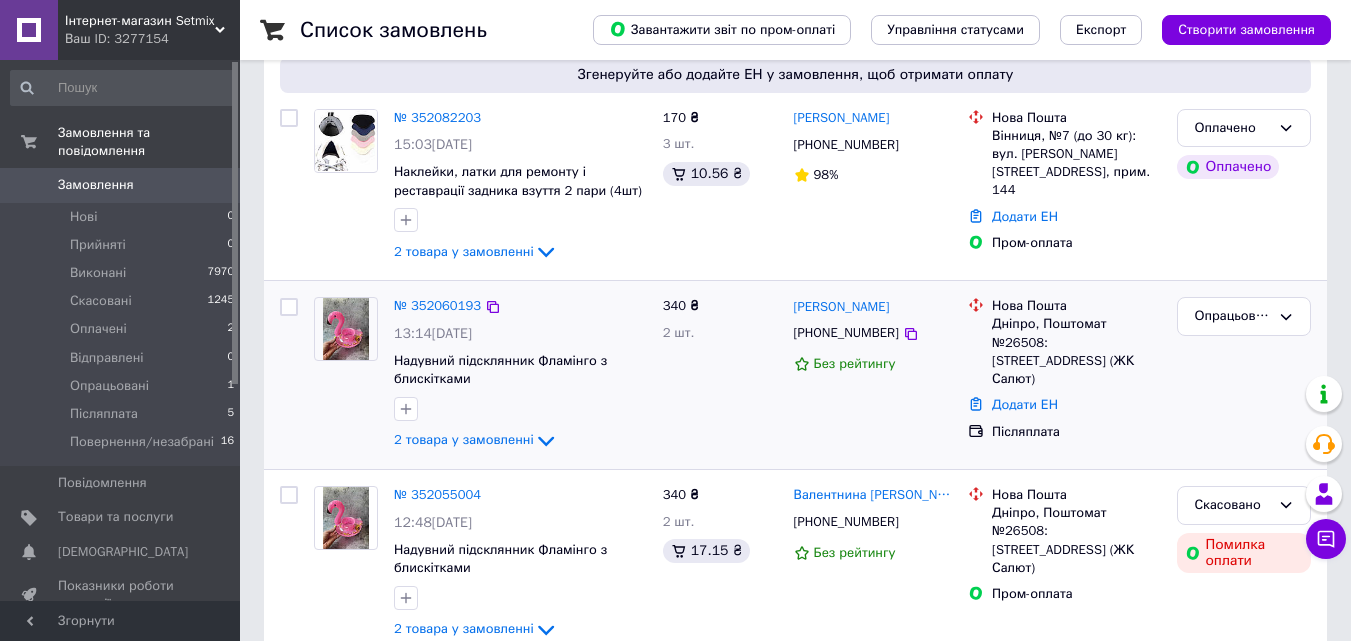 scroll, scrollTop: 200, scrollLeft: 0, axis: vertical 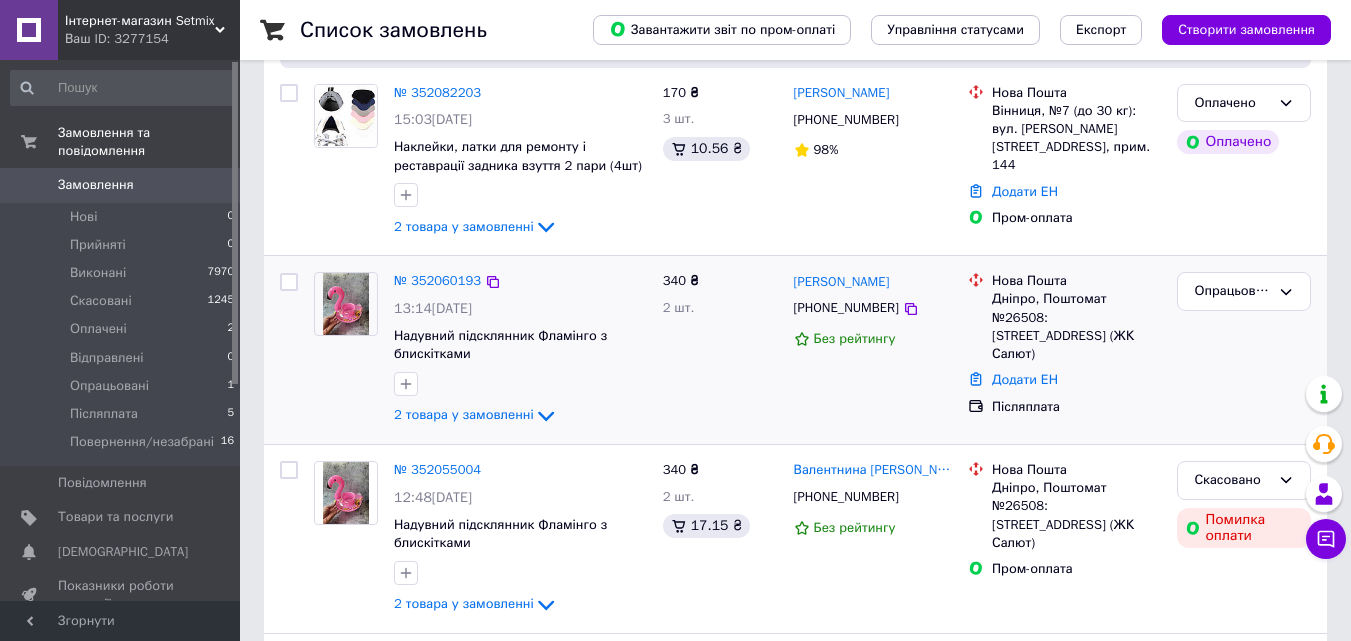 click at bounding box center (346, 304) 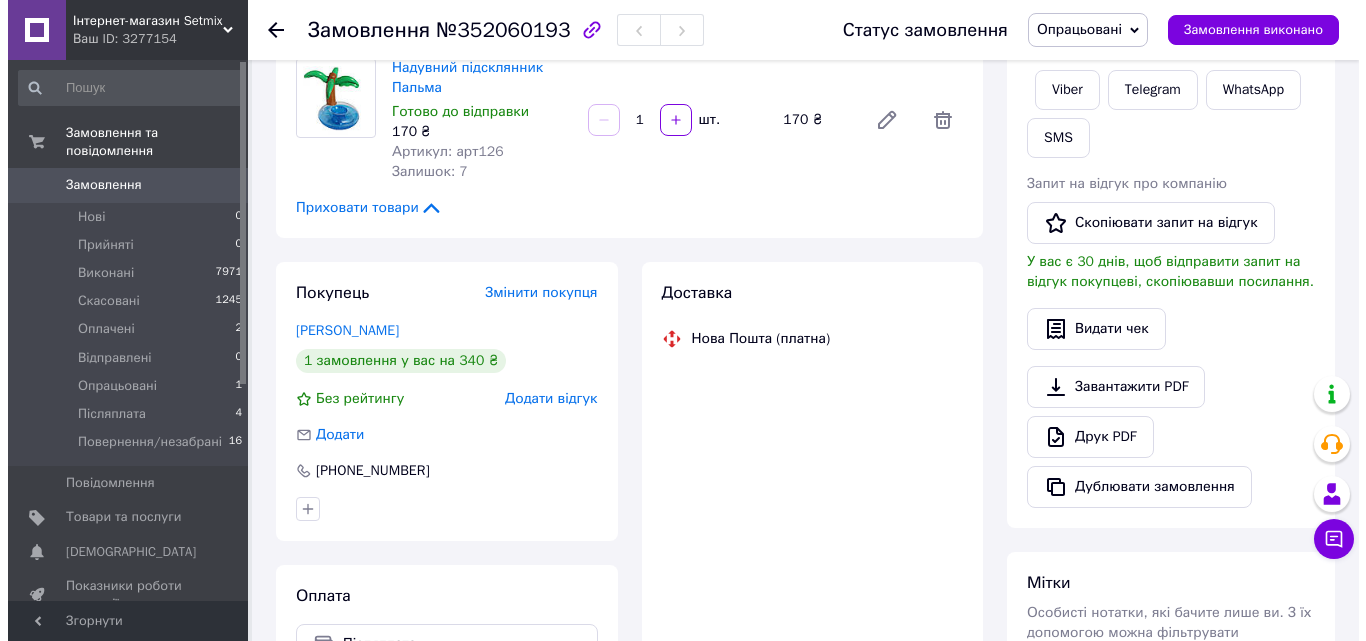 scroll, scrollTop: 400, scrollLeft: 0, axis: vertical 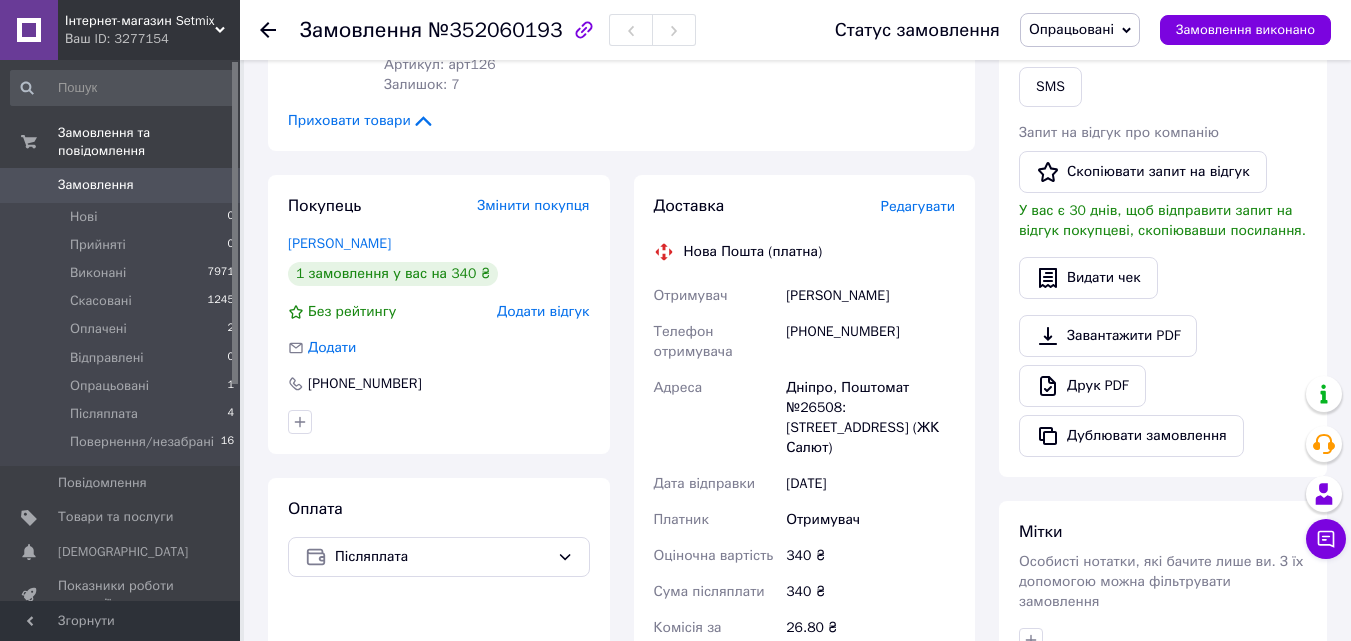 click on "Редагувати" at bounding box center [918, 206] 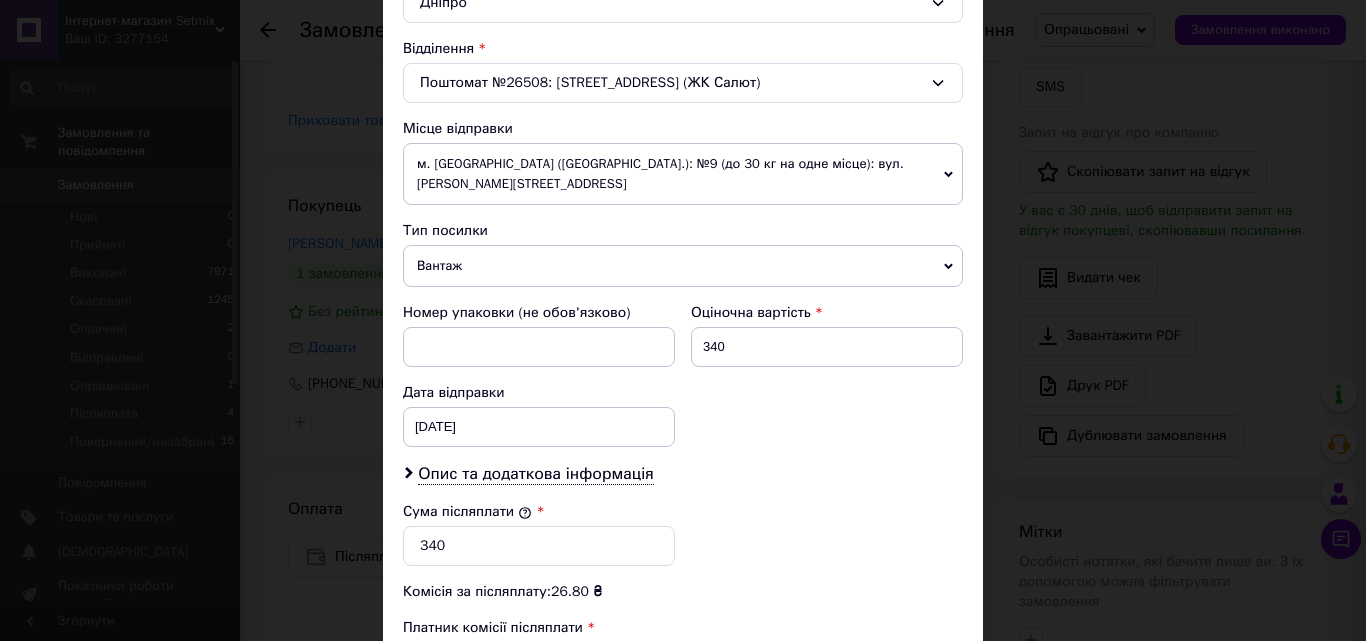 scroll, scrollTop: 600, scrollLeft: 0, axis: vertical 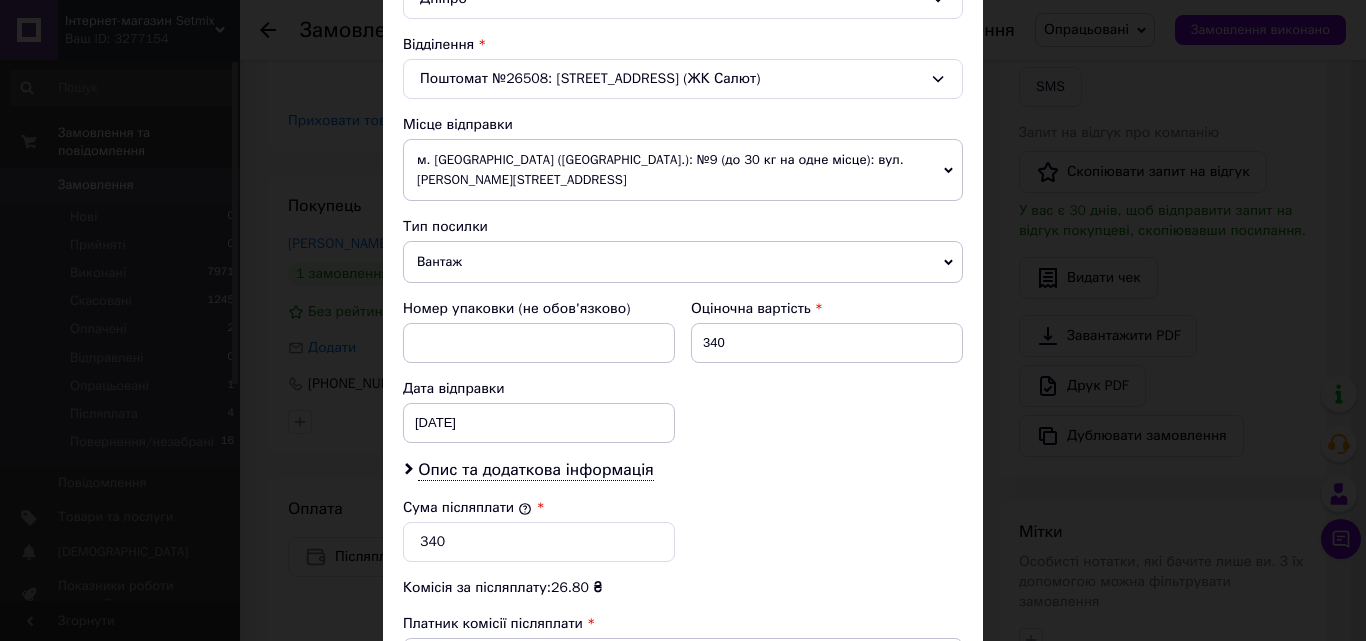click on "Вантаж" at bounding box center [683, 262] 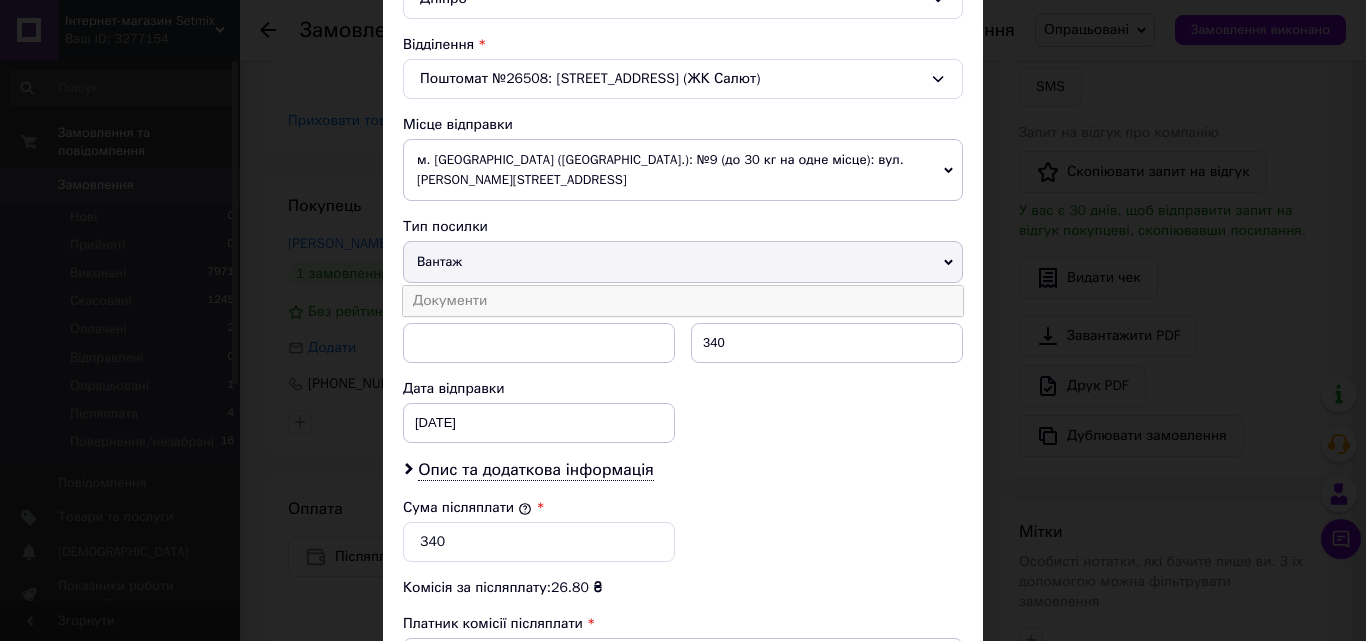 click on "Документи" at bounding box center (683, 301) 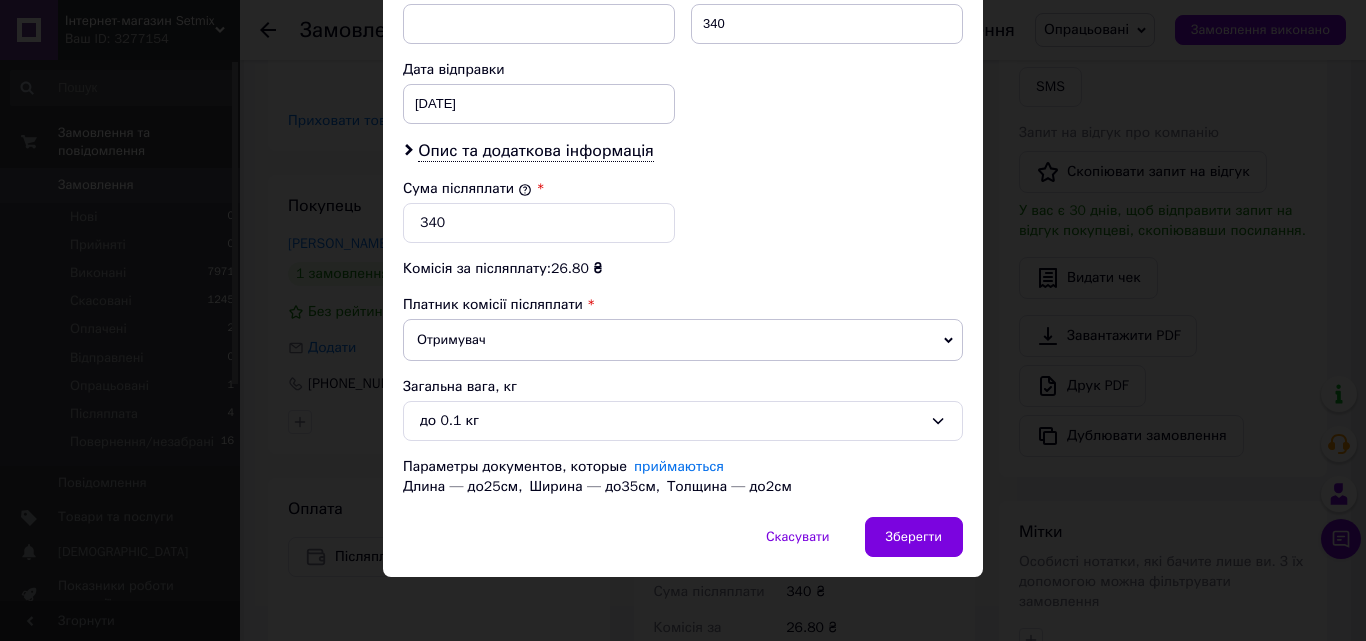 scroll, scrollTop: 925, scrollLeft: 0, axis: vertical 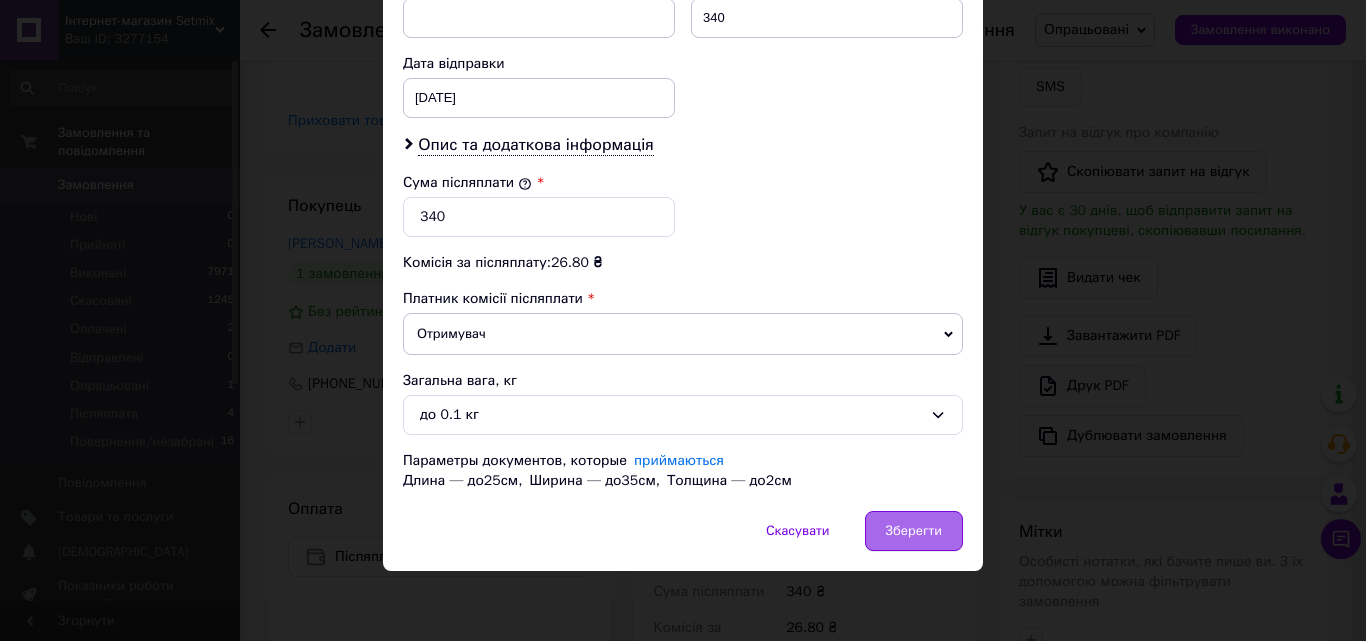 click on "Зберегти" at bounding box center (914, 531) 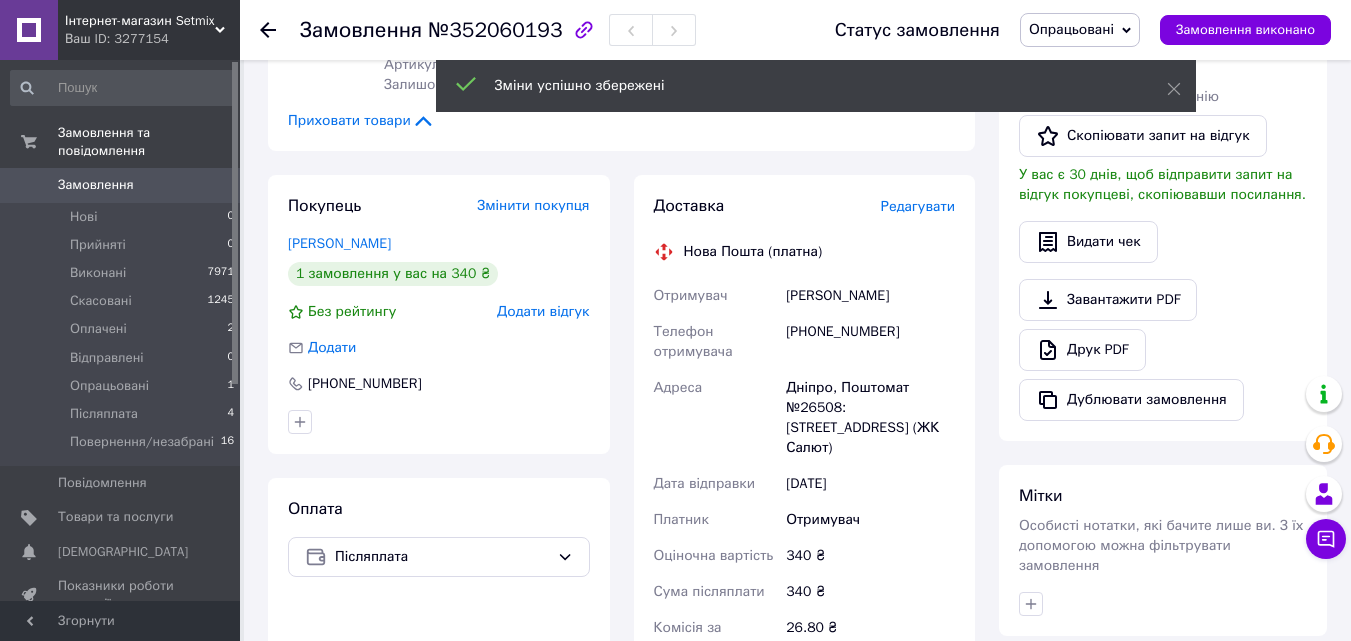 click on "Редагувати" at bounding box center (918, 206) 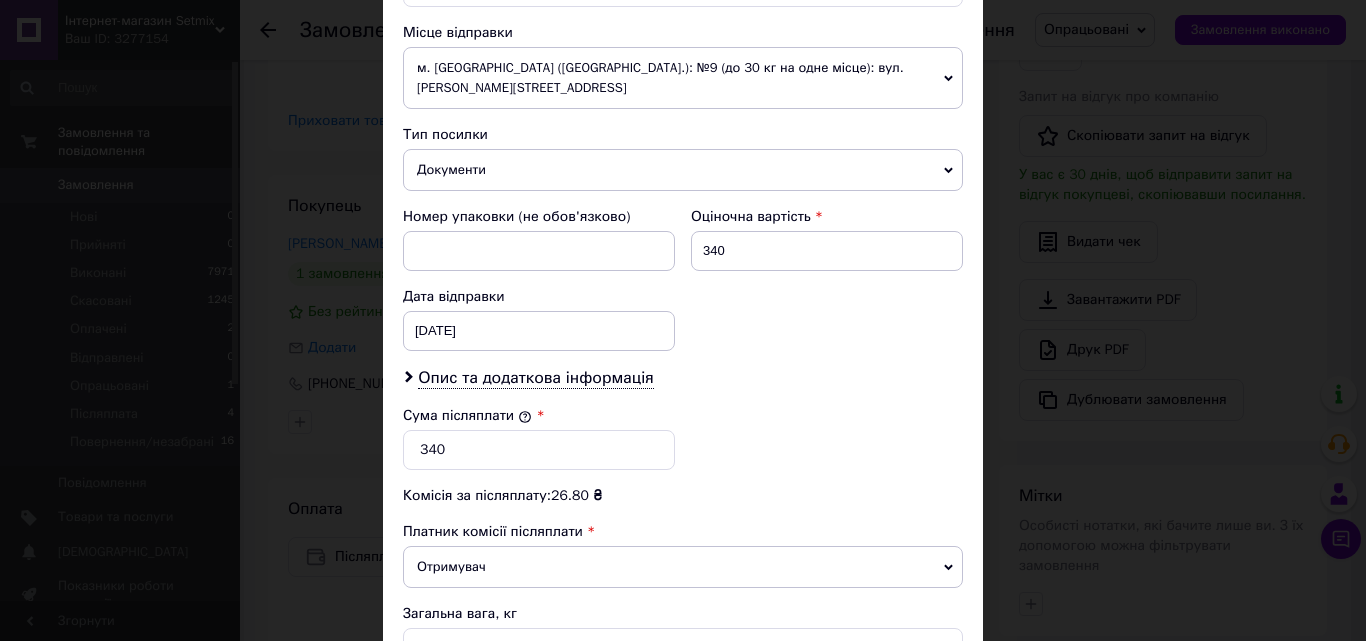 scroll, scrollTop: 700, scrollLeft: 0, axis: vertical 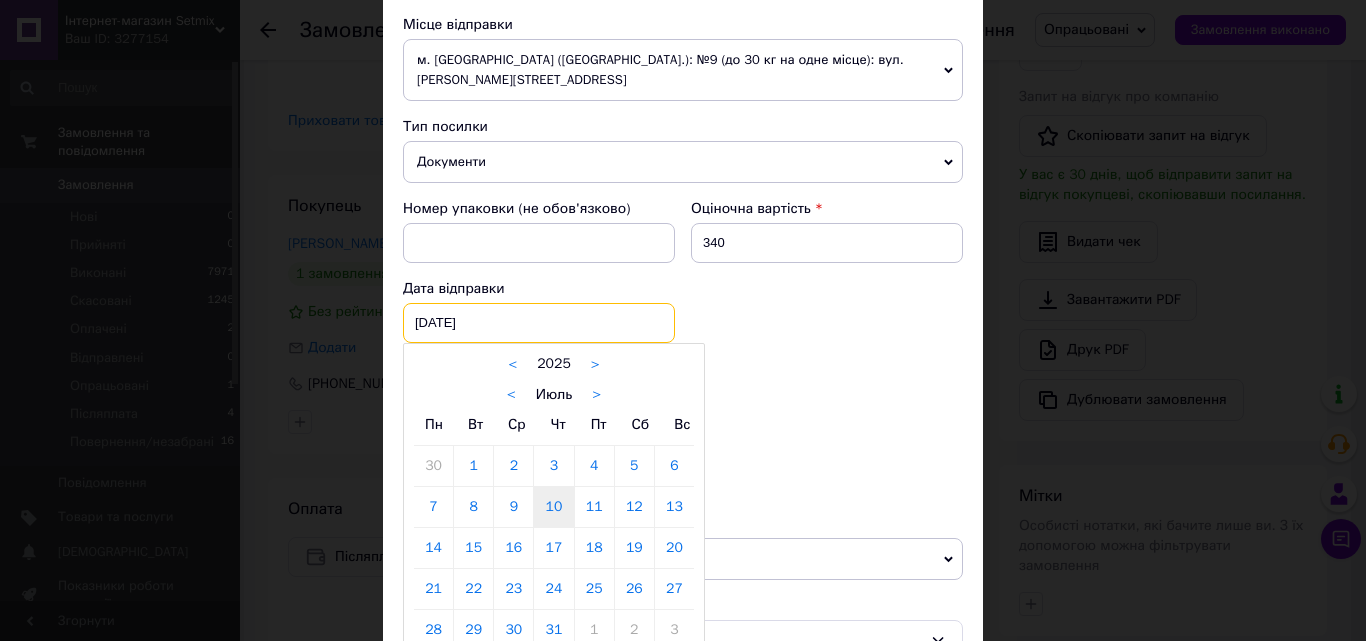 click on "[DATE] < 2025 > < Июль > Пн Вт Ср Чт Пт Сб Вс 30 1 2 3 4 5 6 7 8 9 10 11 12 13 14 15 16 17 18 19 20 21 22 23 24 25 26 27 28 29 30 31 1 2 3 4 5 6 7 8 9 10" at bounding box center (539, 323) 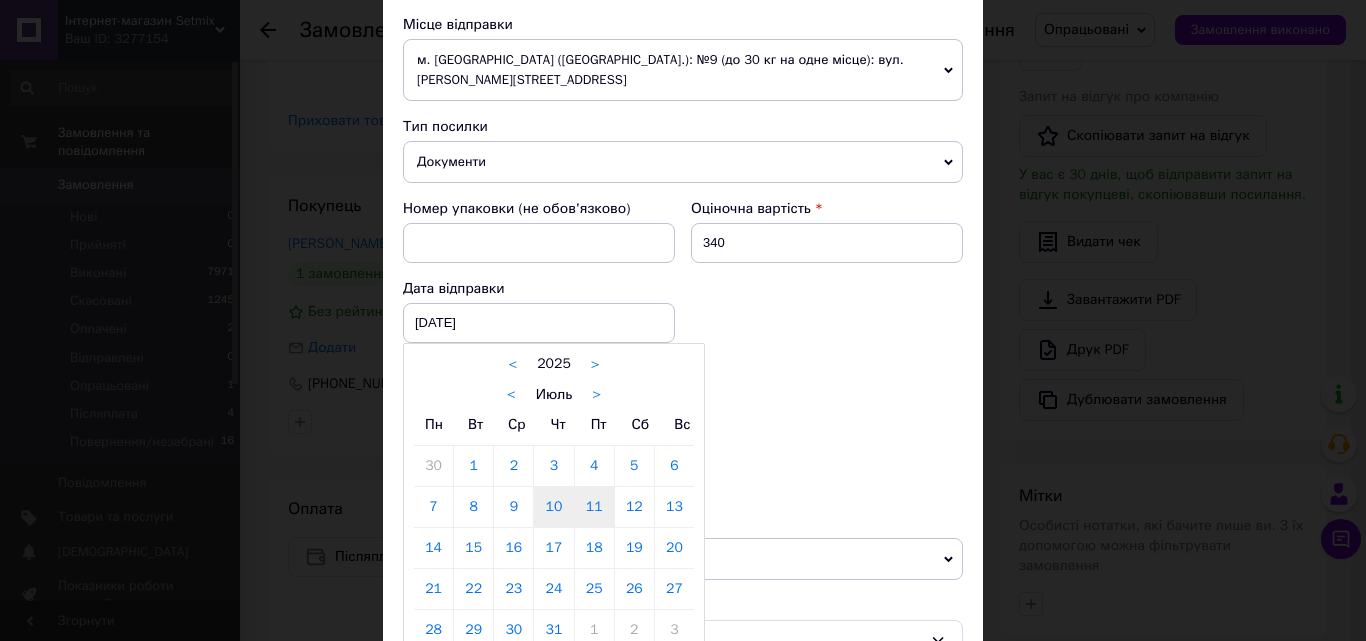 click on "11" at bounding box center [594, 507] 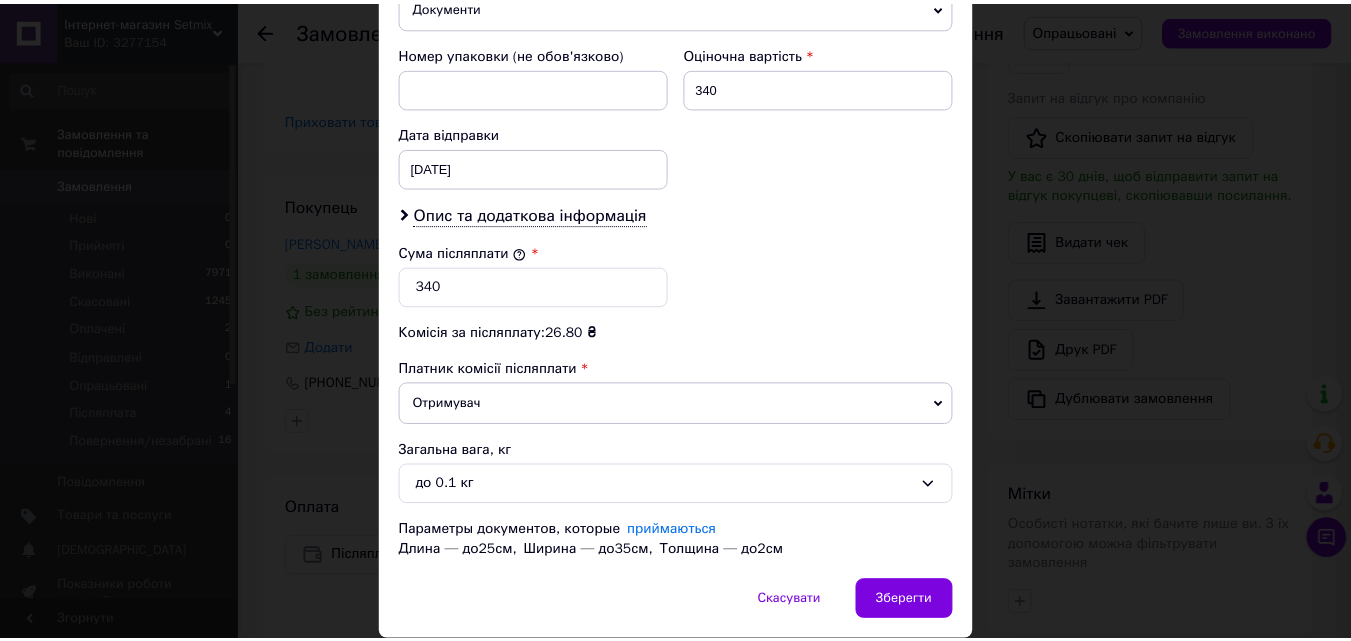 scroll, scrollTop: 925, scrollLeft: 0, axis: vertical 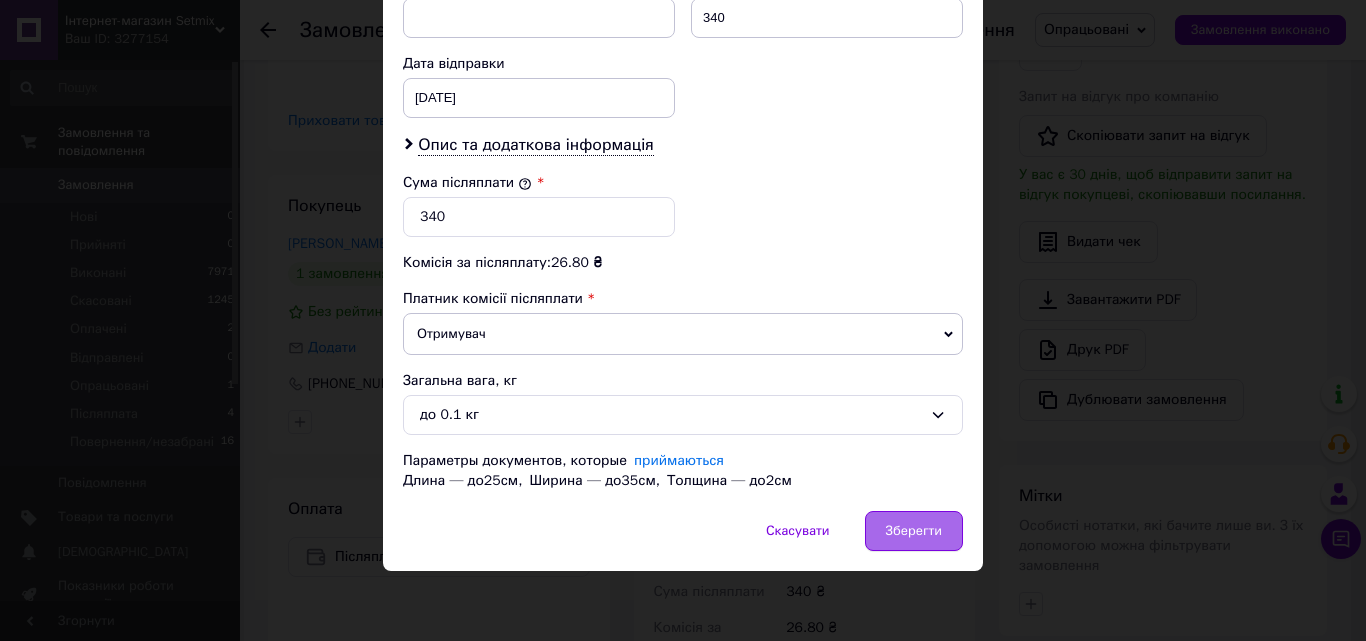 click on "Зберегти" at bounding box center [914, 531] 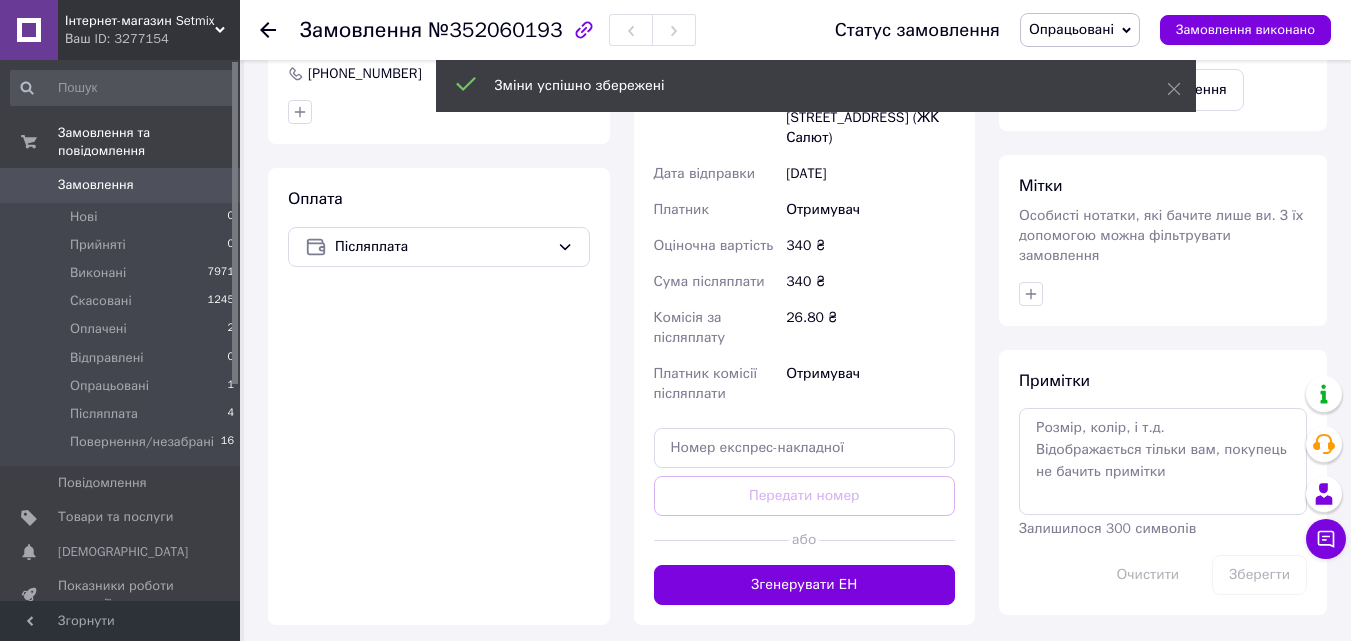 scroll, scrollTop: 800, scrollLeft: 0, axis: vertical 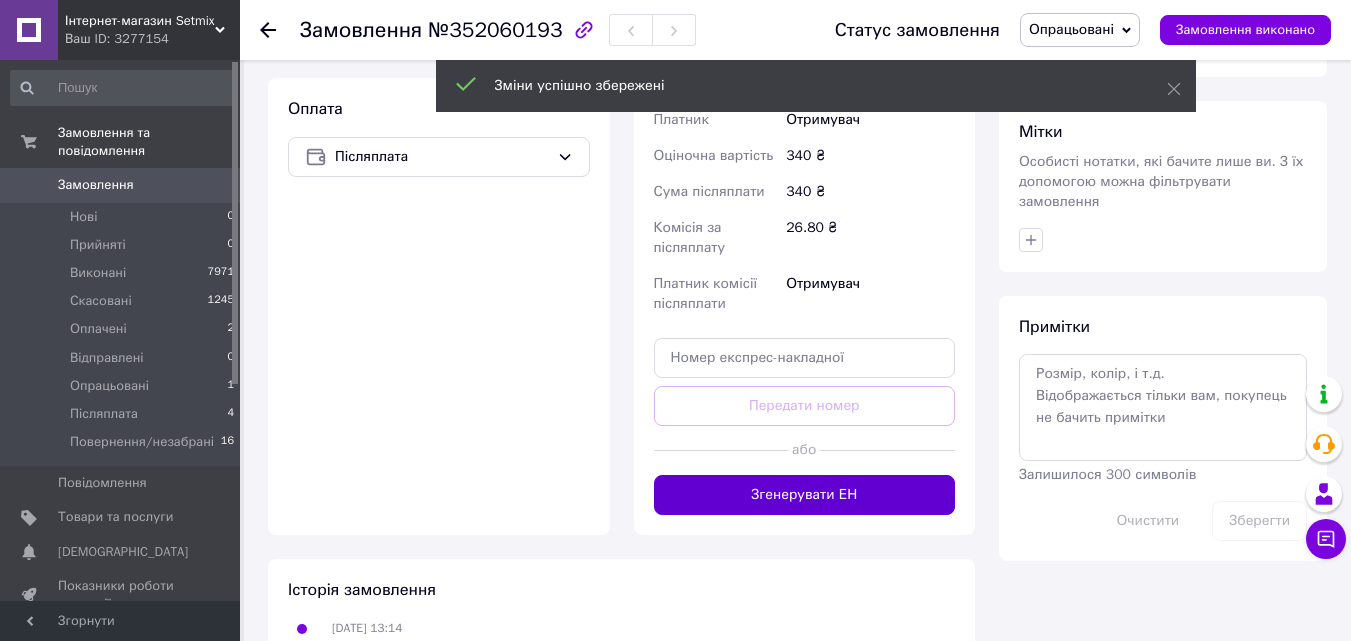 click on "Згенерувати ЕН" at bounding box center [805, 495] 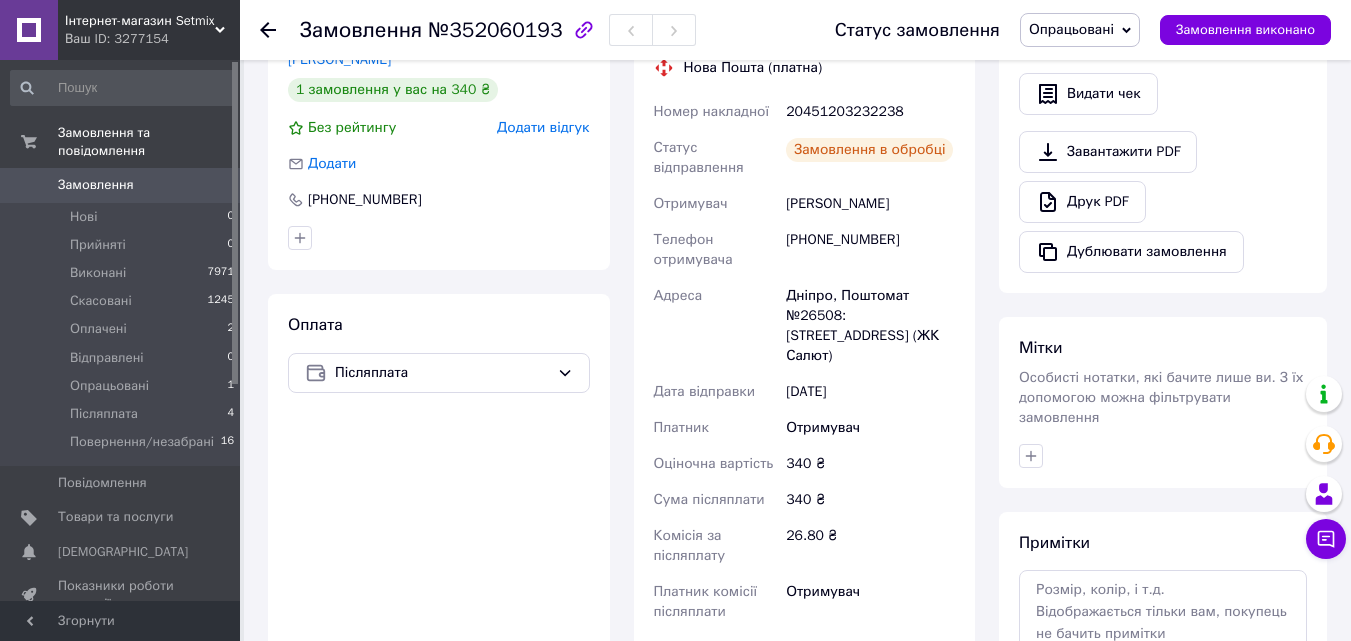 scroll, scrollTop: 500, scrollLeft: 0, axis: vertical 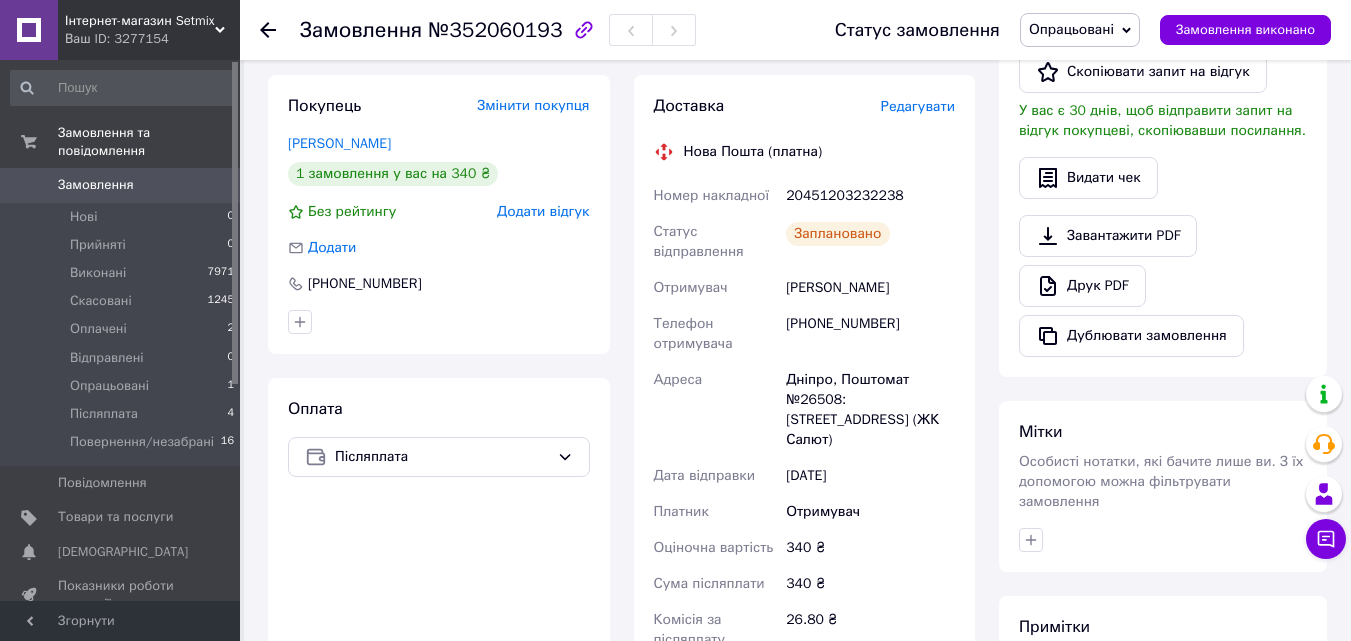 click on "Замовлення" at bounding box center (96, 185) 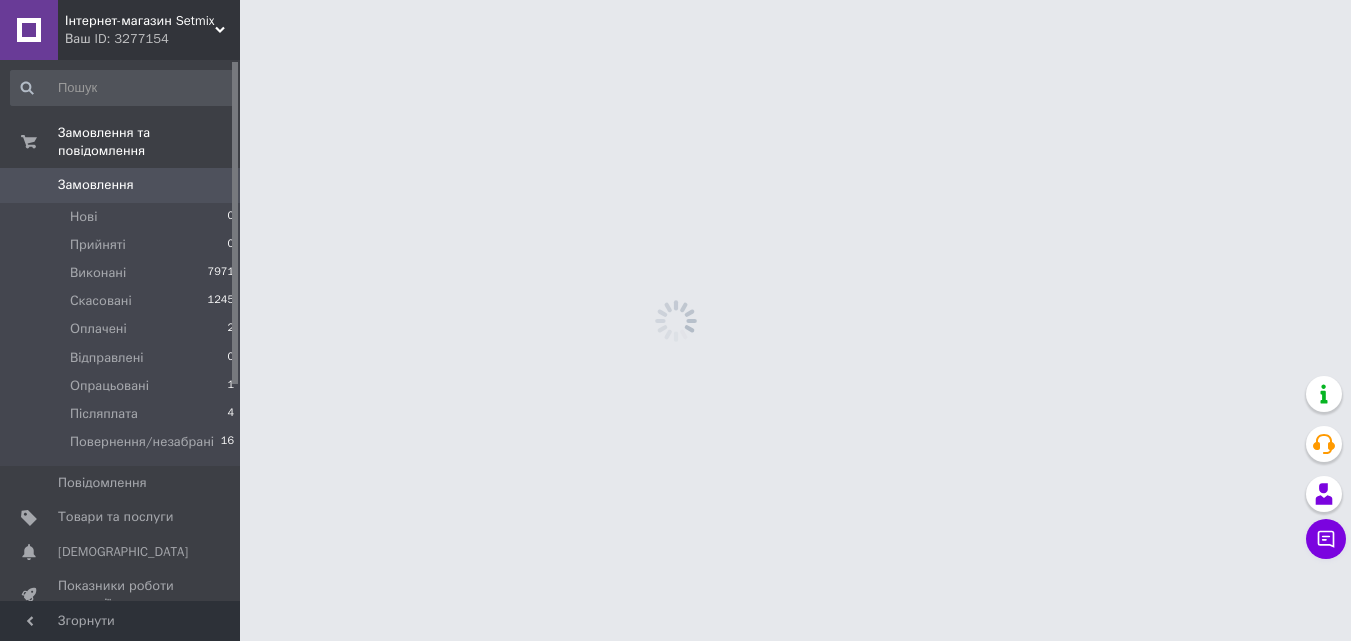scroll, scrollTop: 0, scrollLeft: 0, axis: both 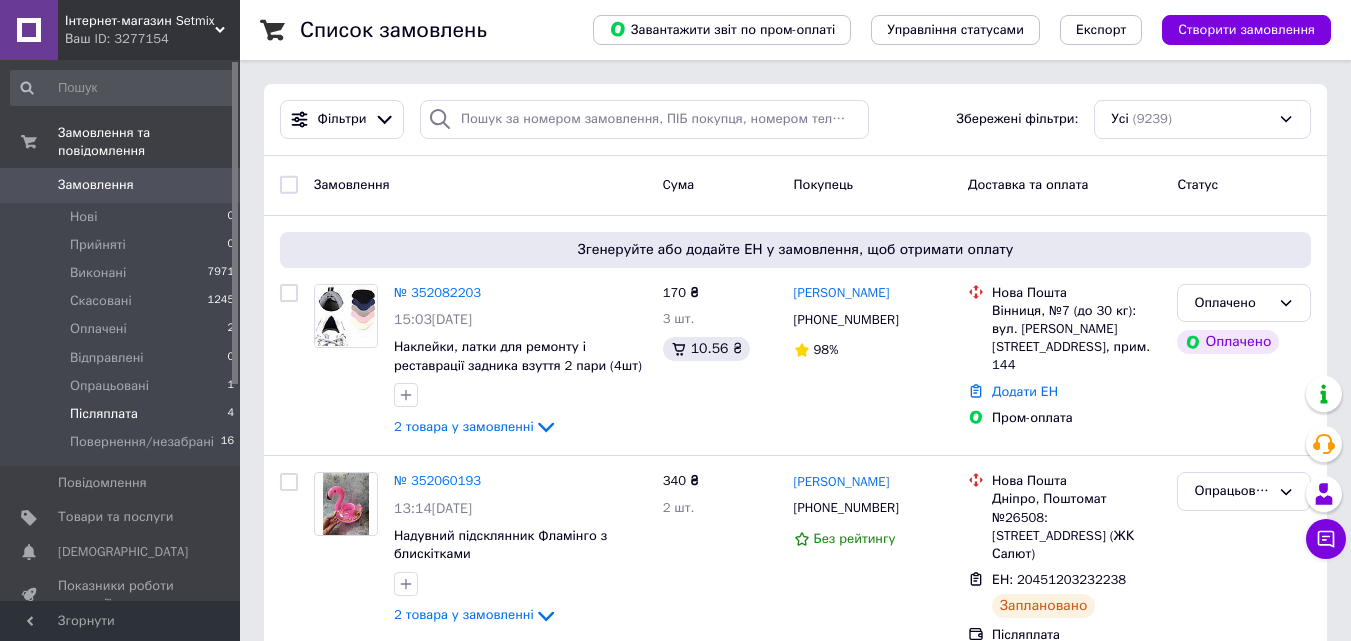 click on "Післяплата" at bounding box center [104, 414] 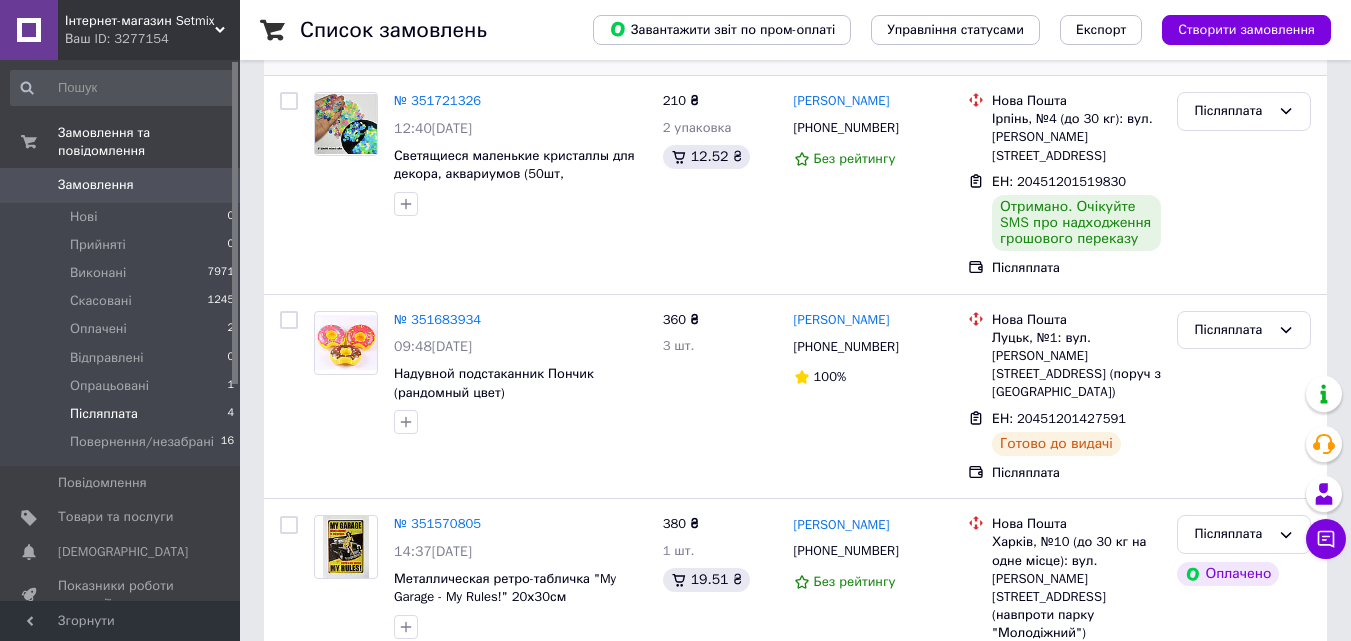 scroll, scrollTop: 465, scrollLeft: 0, axis: vertical 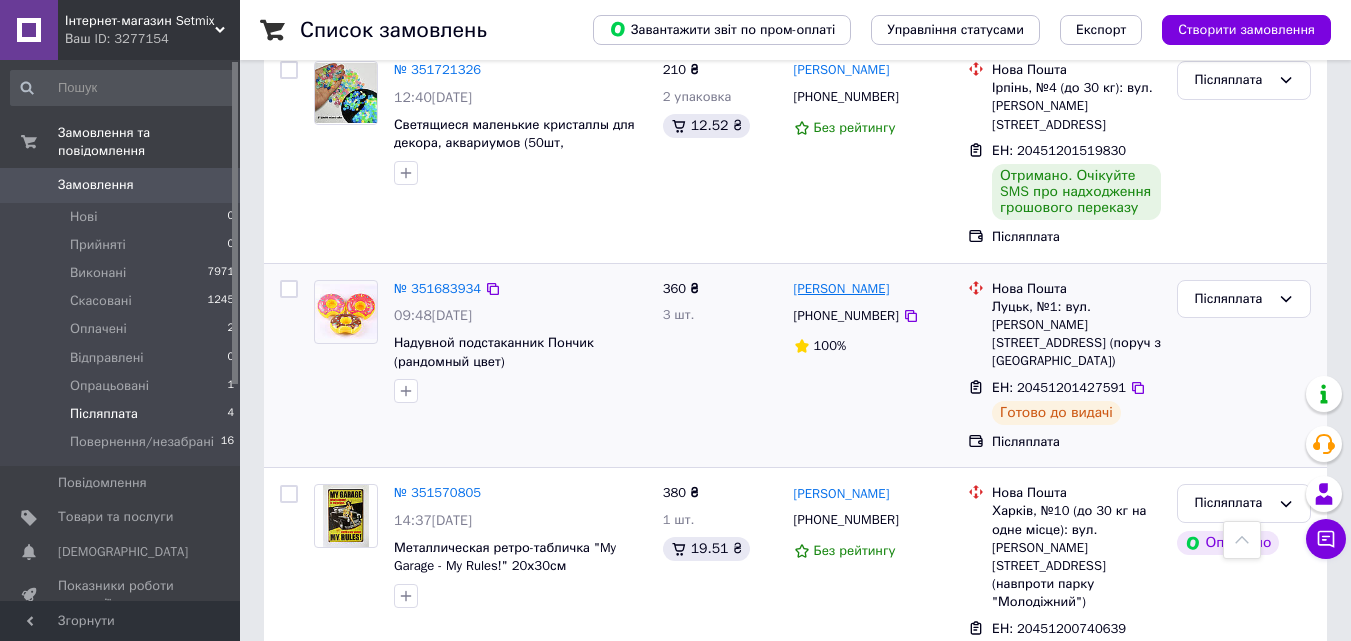 click on "[PERSON_NAME]" at bounding box center (842, 289) 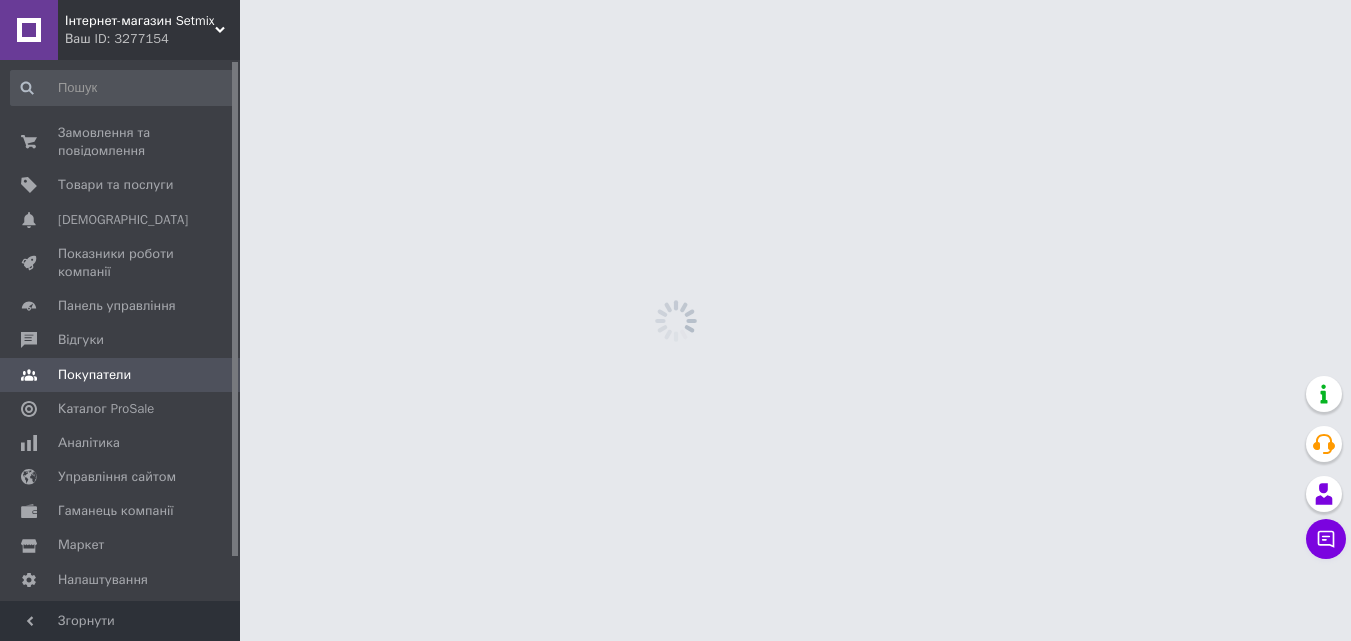 scroll, scrollTop: 0, scrollLeft: 0, axis: both 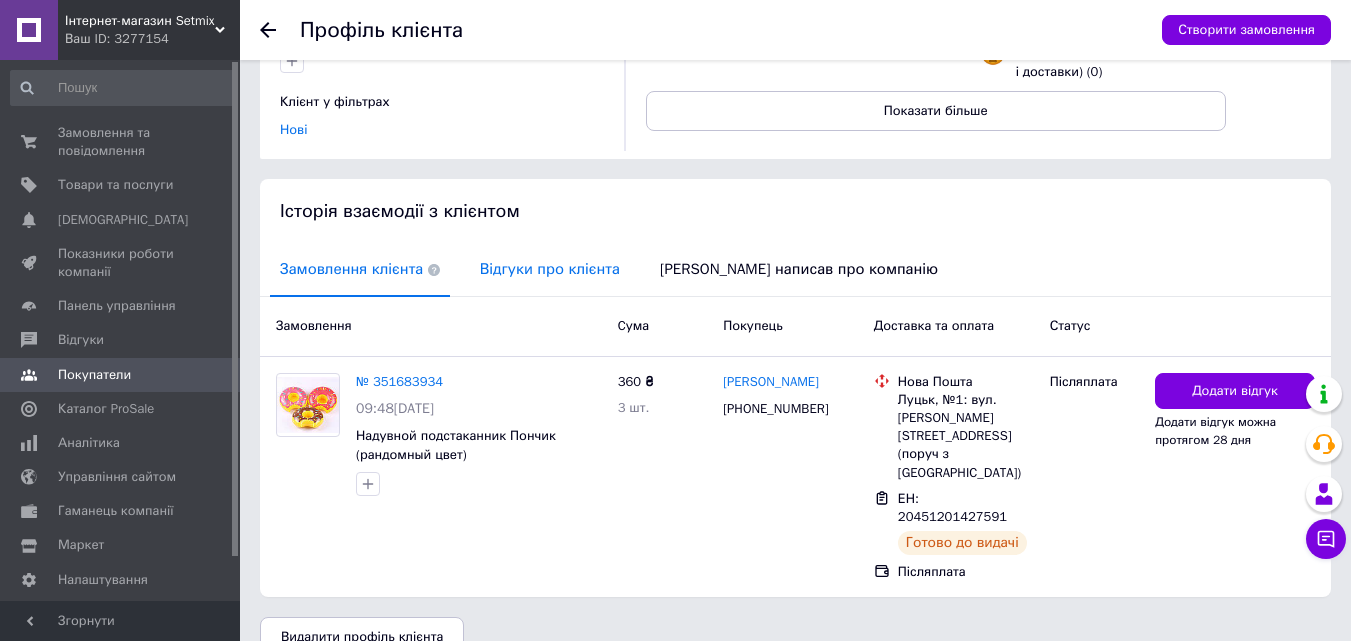 click on "Відгуки про клієнта" at bounding box center [550, 269] 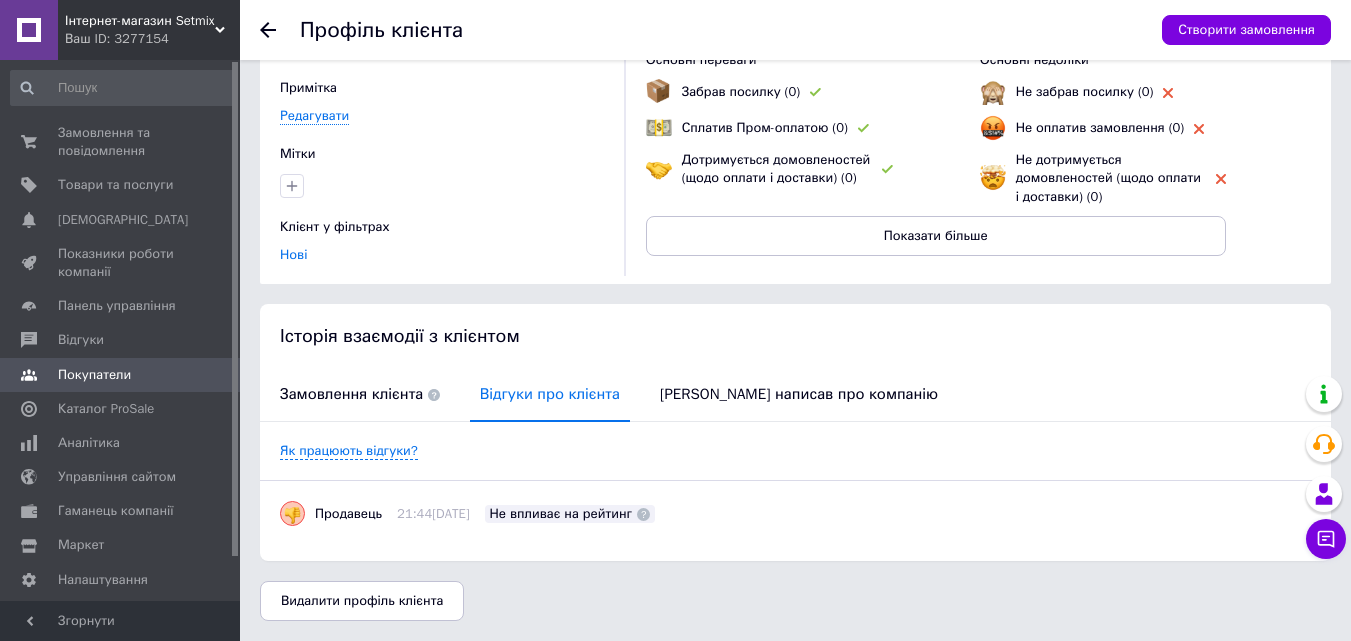 scroll, scrollTop: 159, scrollLeft: 0, axis: vertical 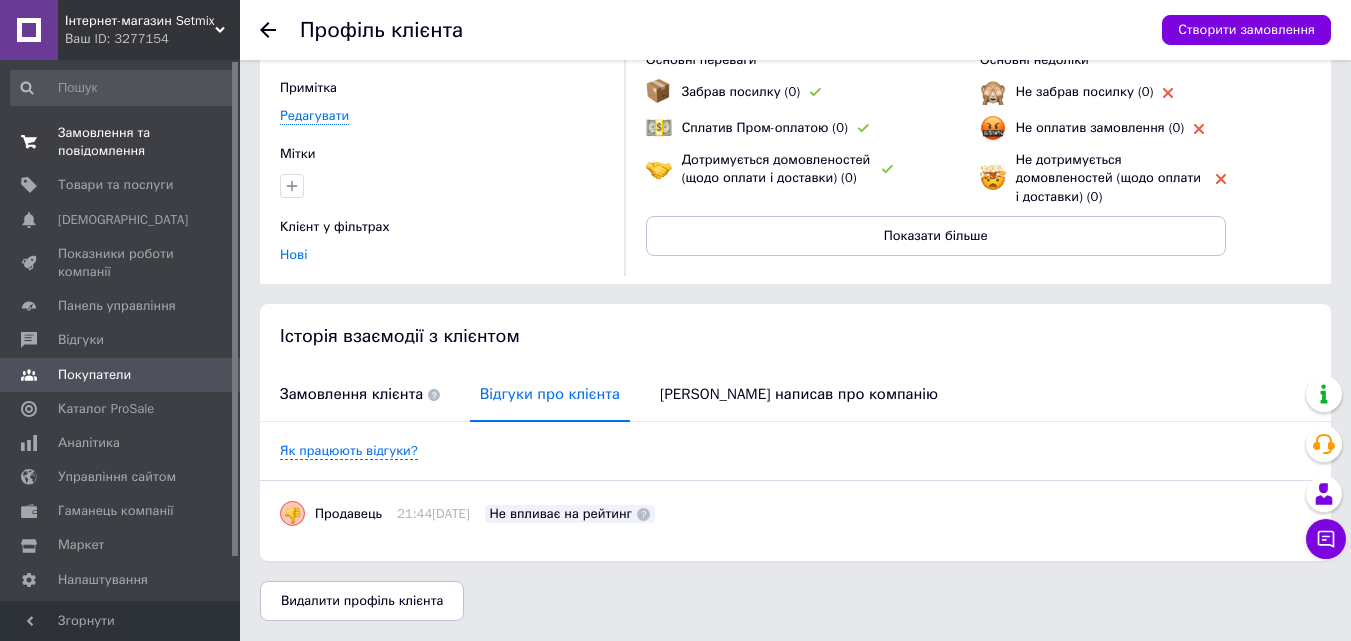 click on "Замовлення та повідомлення" at bounding box center (121, 142) 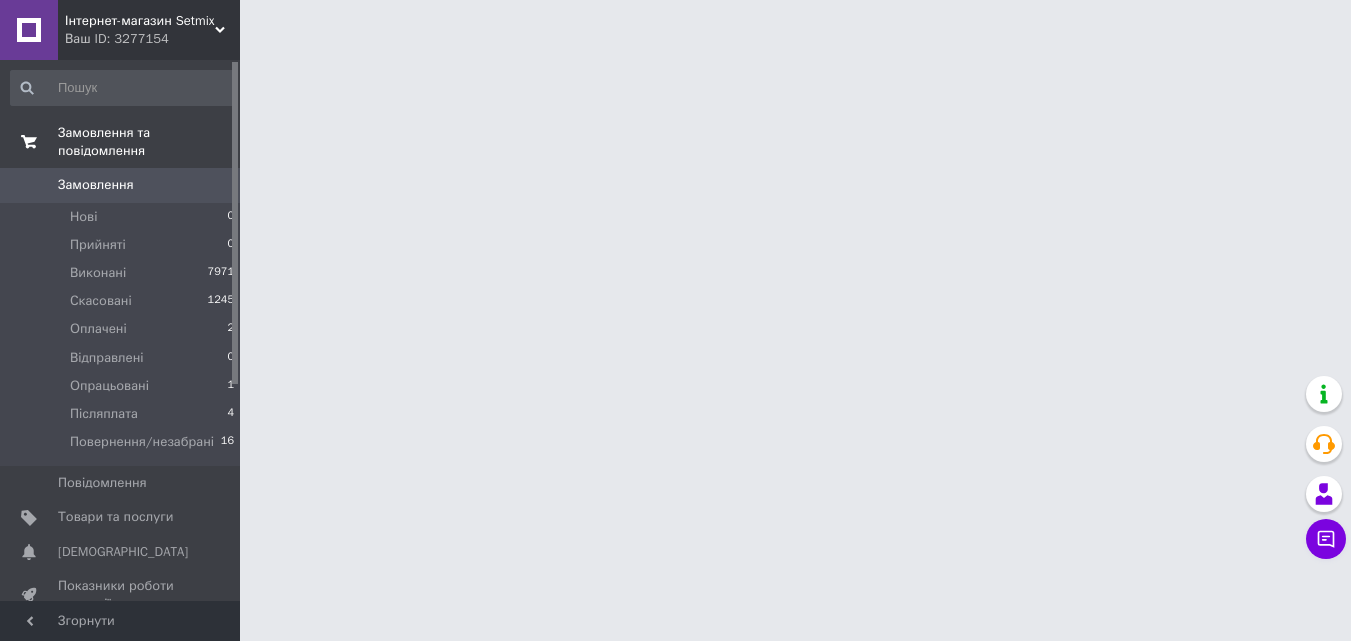 scroll, scrollTop: 0, scrollLeft: 0, axis: both 